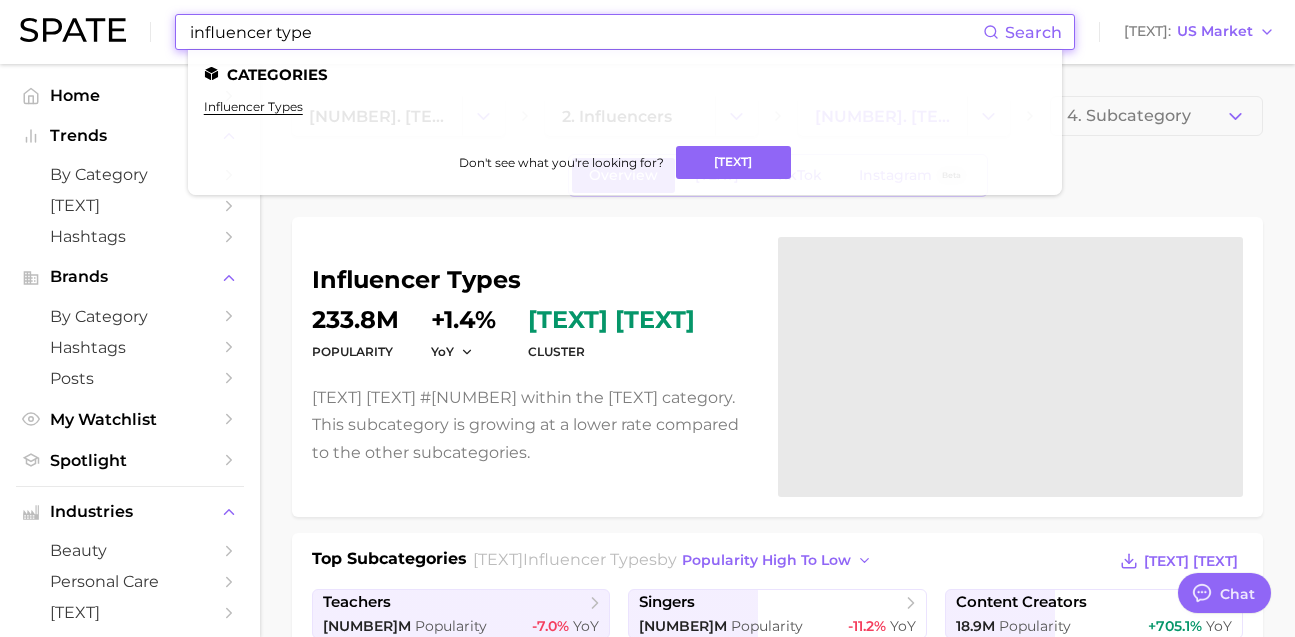 click on "influencer type" at bounding box center [585, 32] 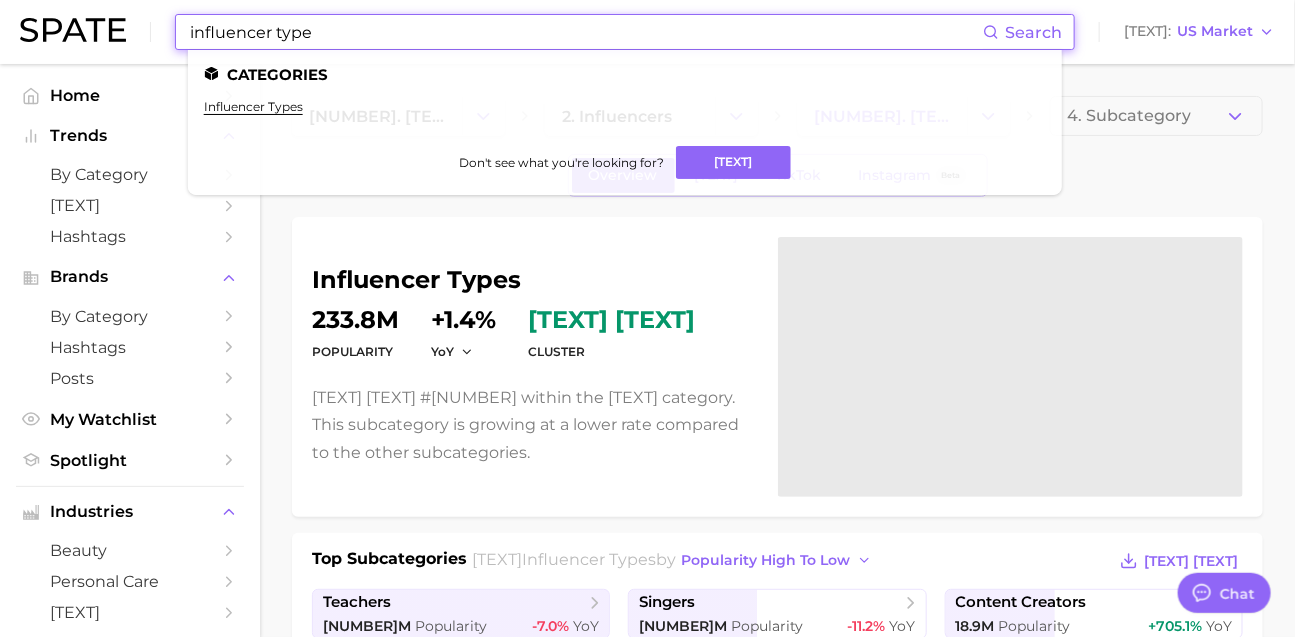 scroll, scrollTop: 3229, scrollLeft: 0, axis: vertical 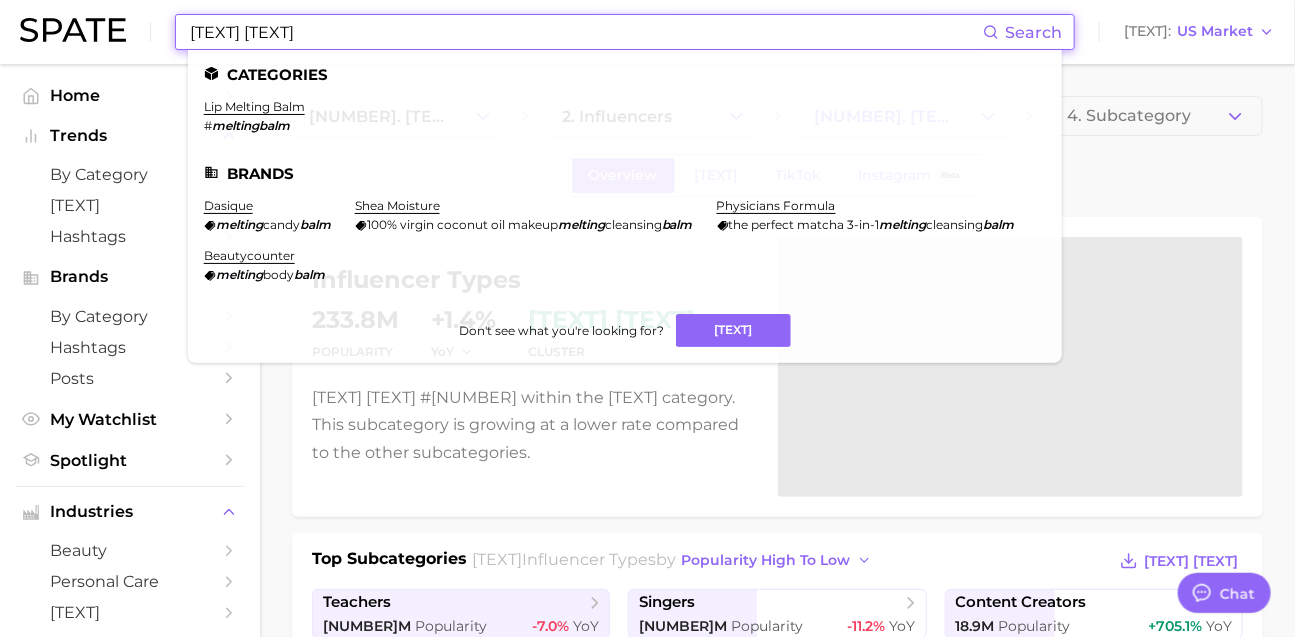 click on "[TEXT] [TEXT]" at bounding box center [585, 32] 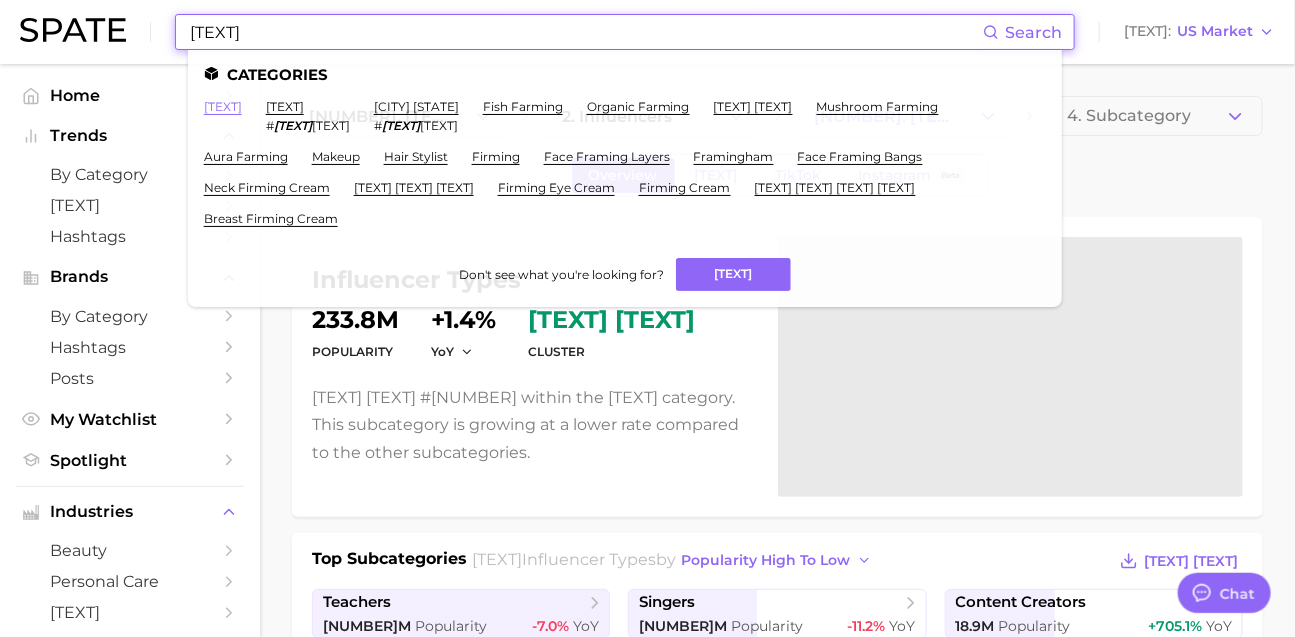 type on "[TEXT]" 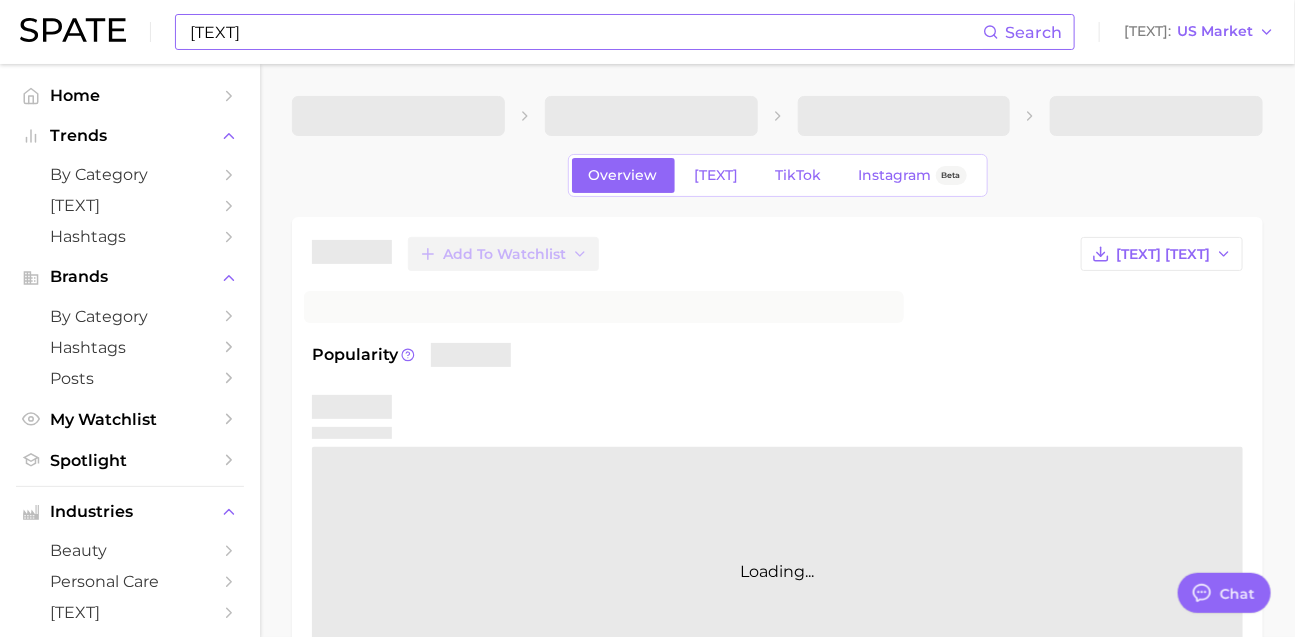 click on "[TEXT]" at bounding box center [585, 32] 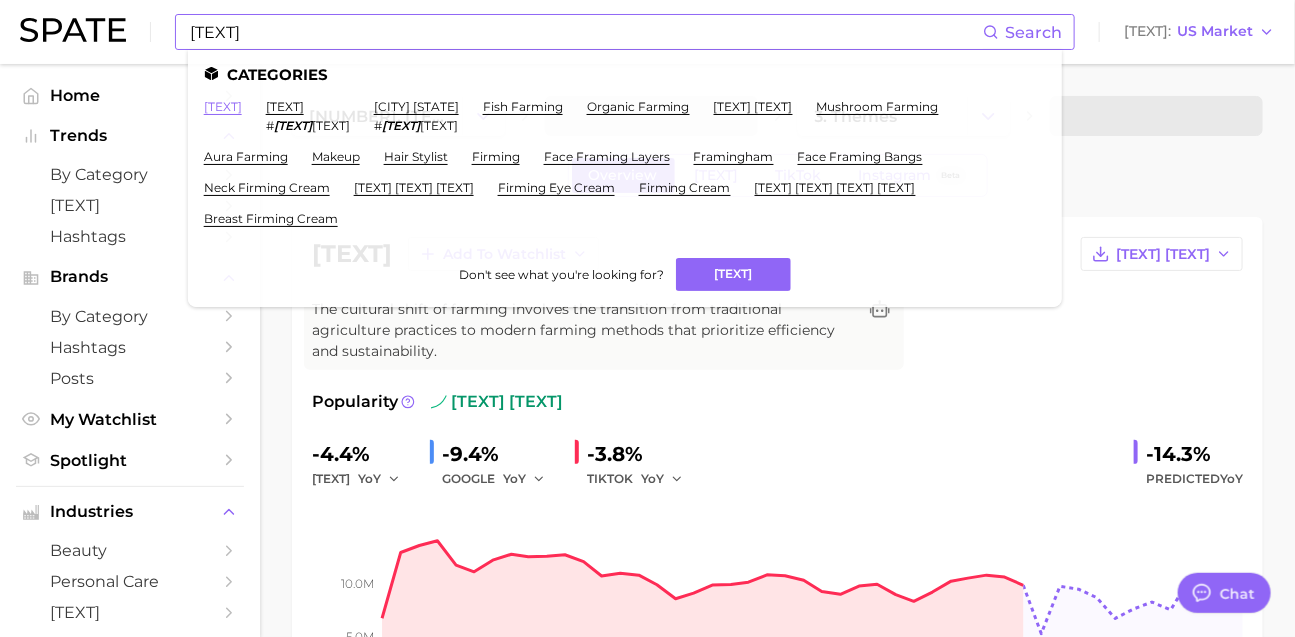 click on "[TEXT]" at bounding box center (223, 106) 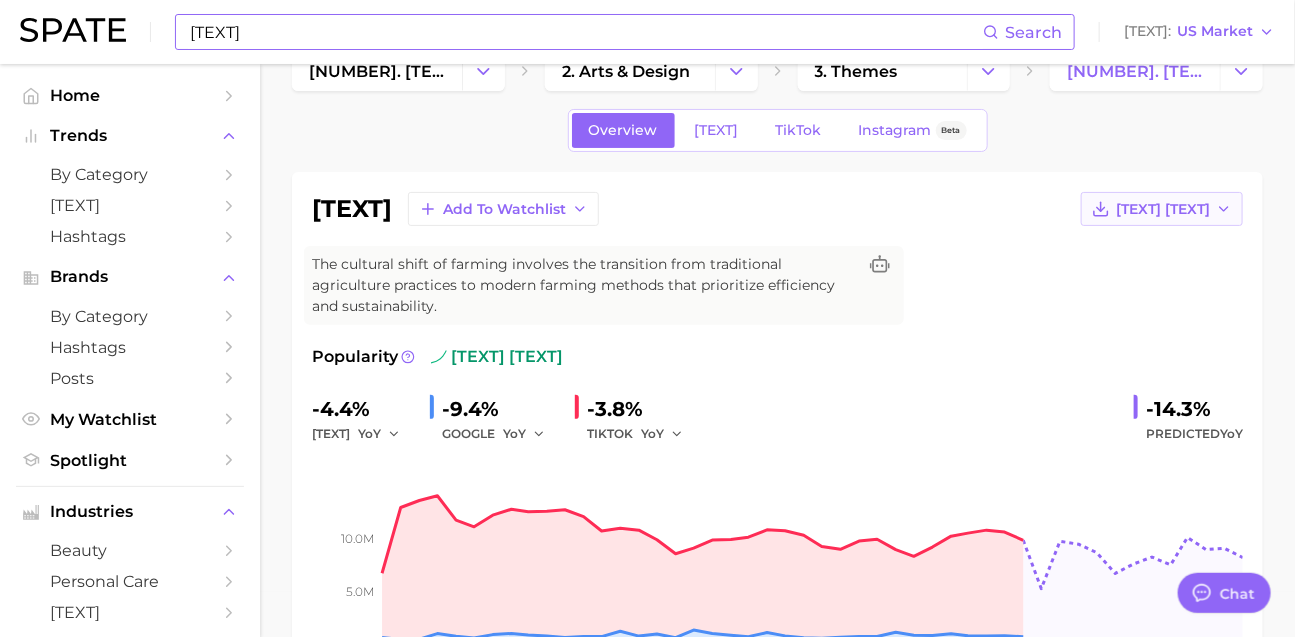 scroll, scrollTop: 0, scrollLeft: 0, axis: both 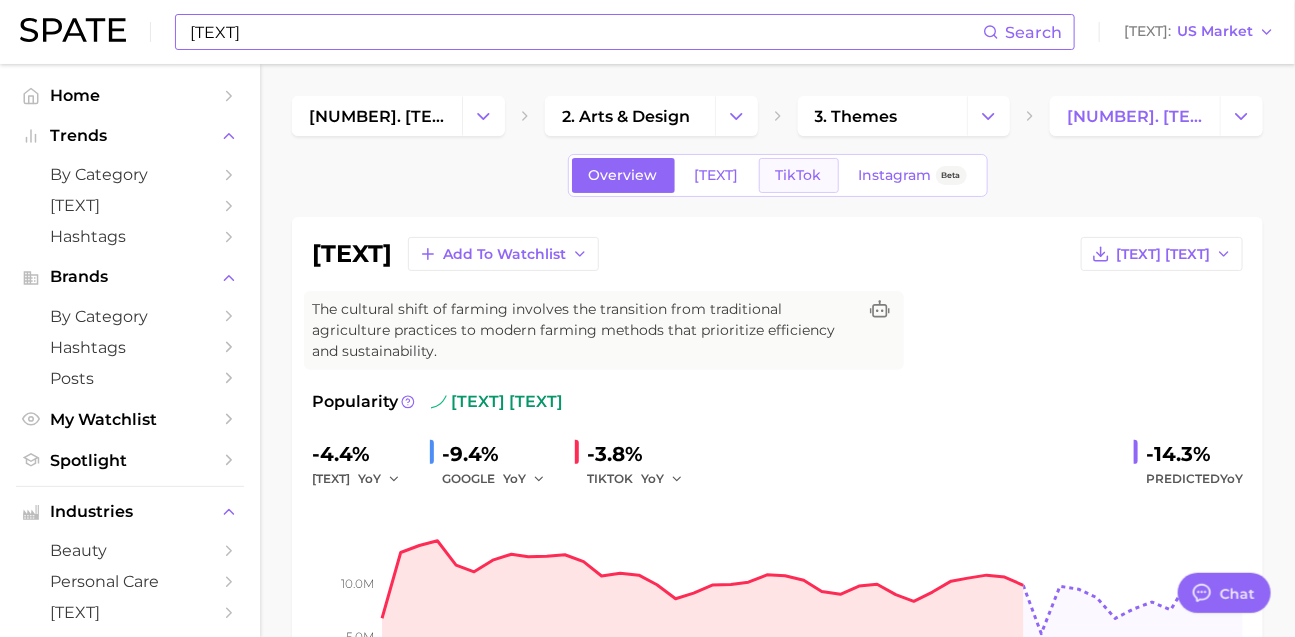 click on "TikTok" at bounding box center (799, 175) 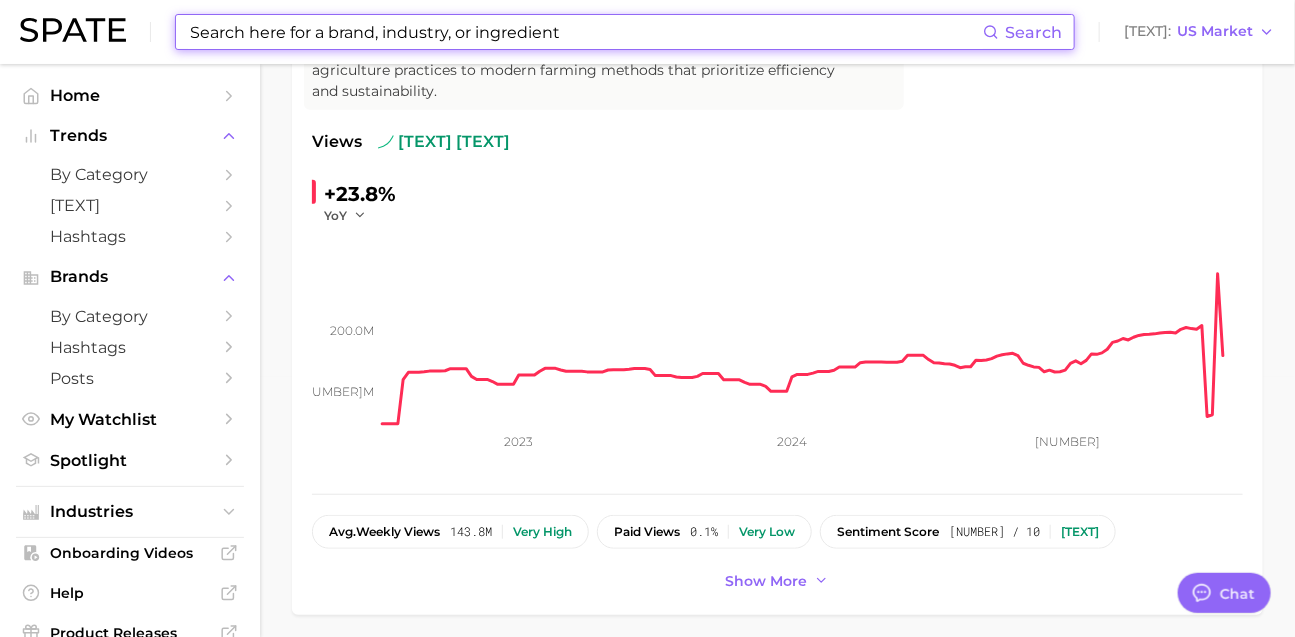scroll, scrollTop: 130, scrollLeft: 0, axis: vertical 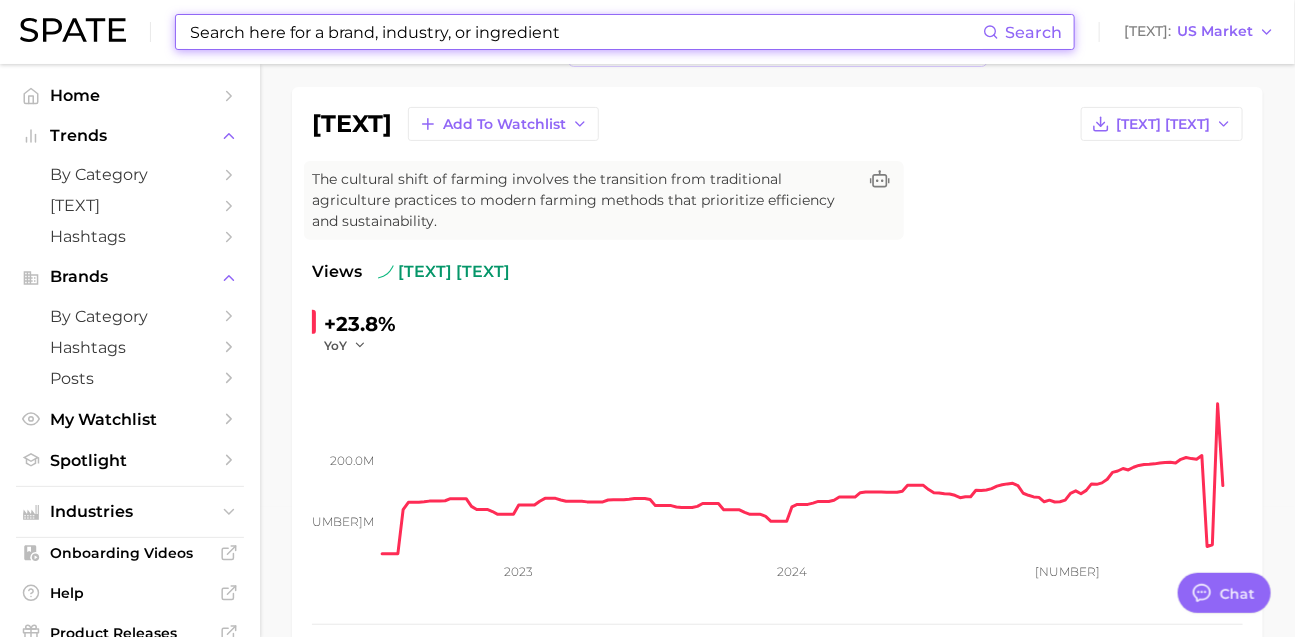 click at bounding box center [585, 32] 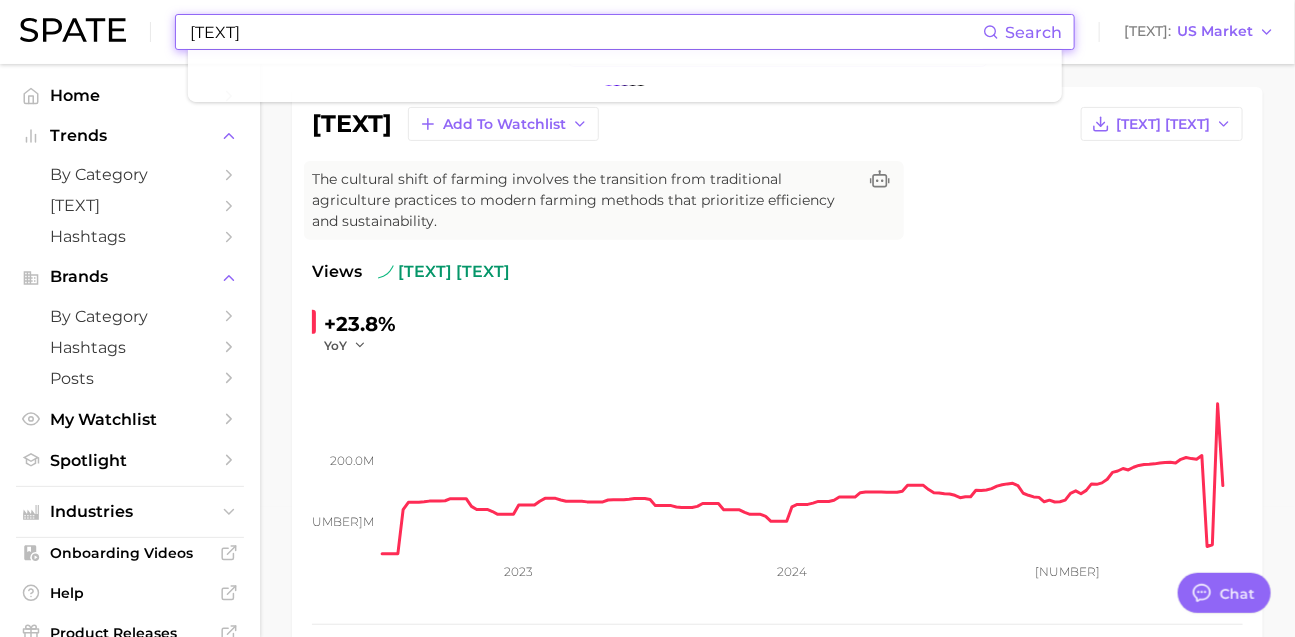 type on "dove" 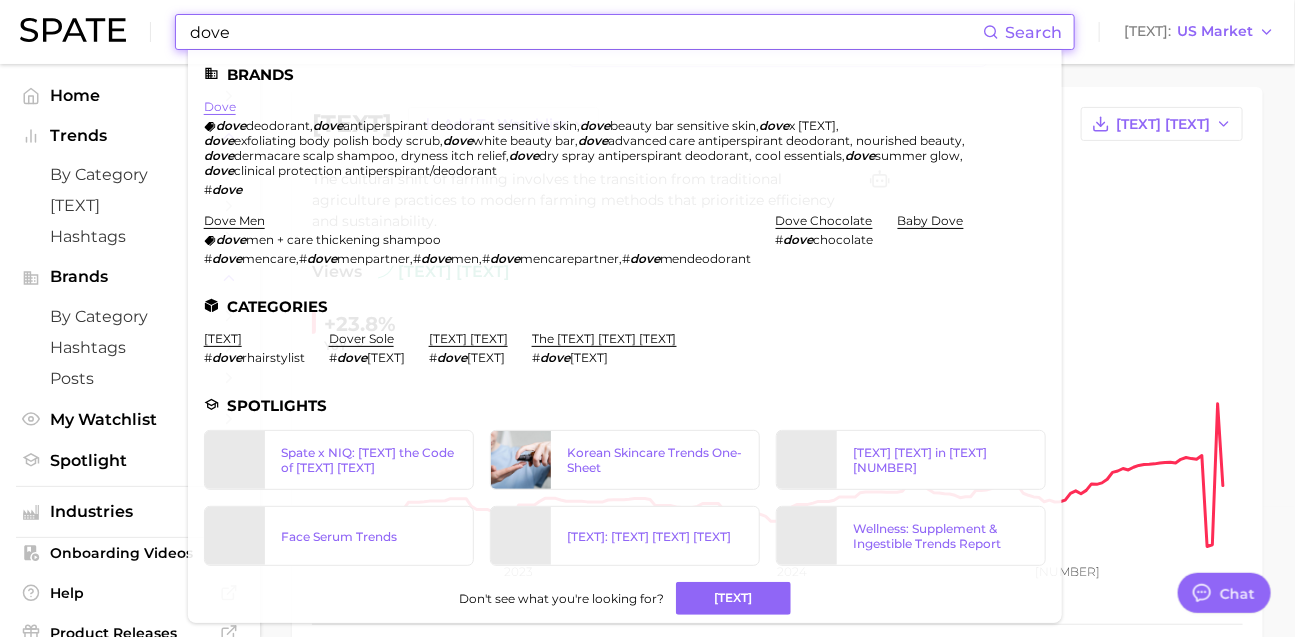 click on "dove" at bounding box center [220, 106] 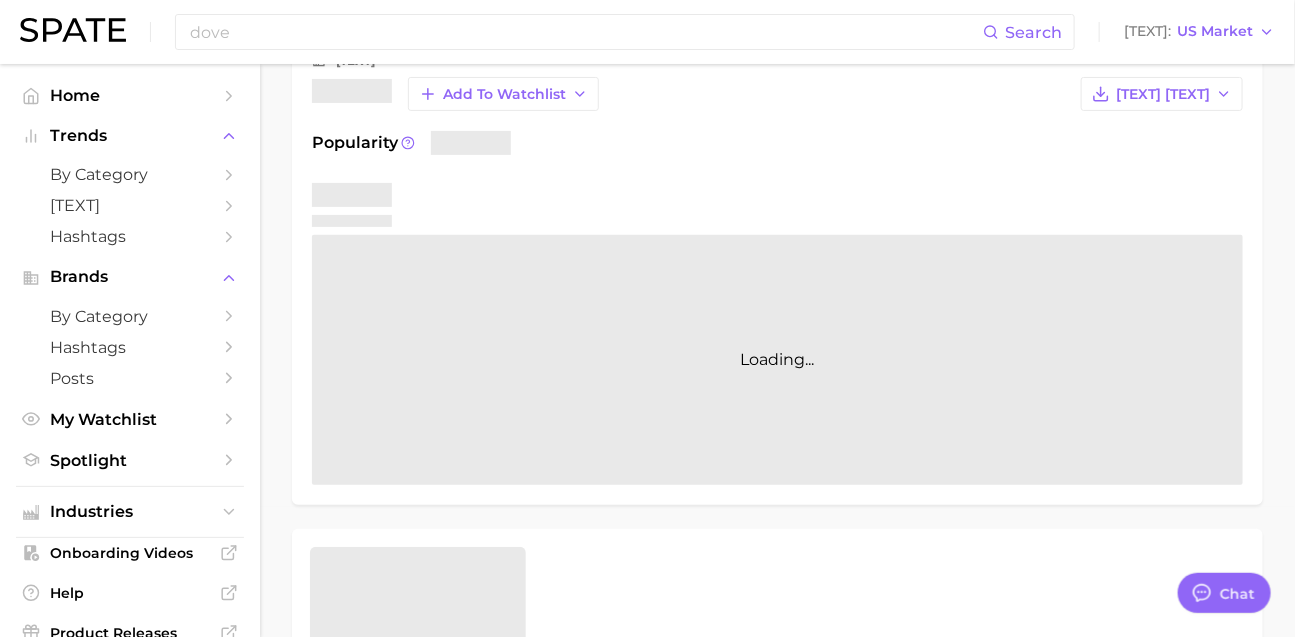 scroll, scrollTop: 0, scrollLeft: 0, axis: both 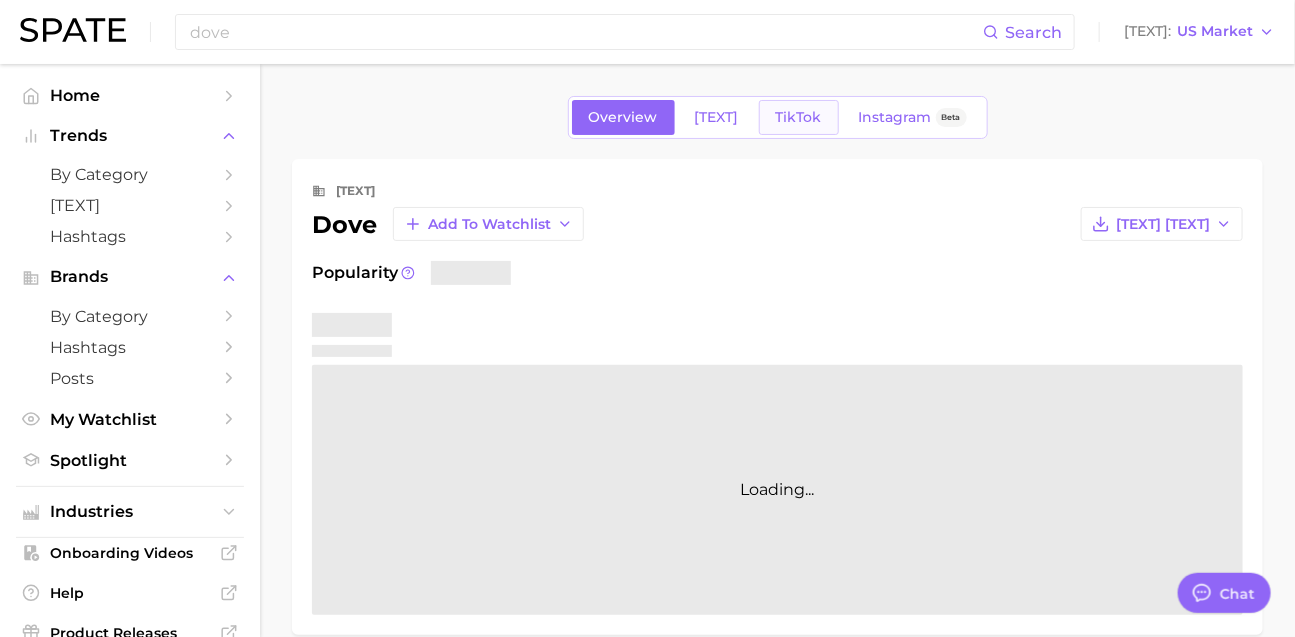 click on "TikTok" at bounding box center [799, 117] 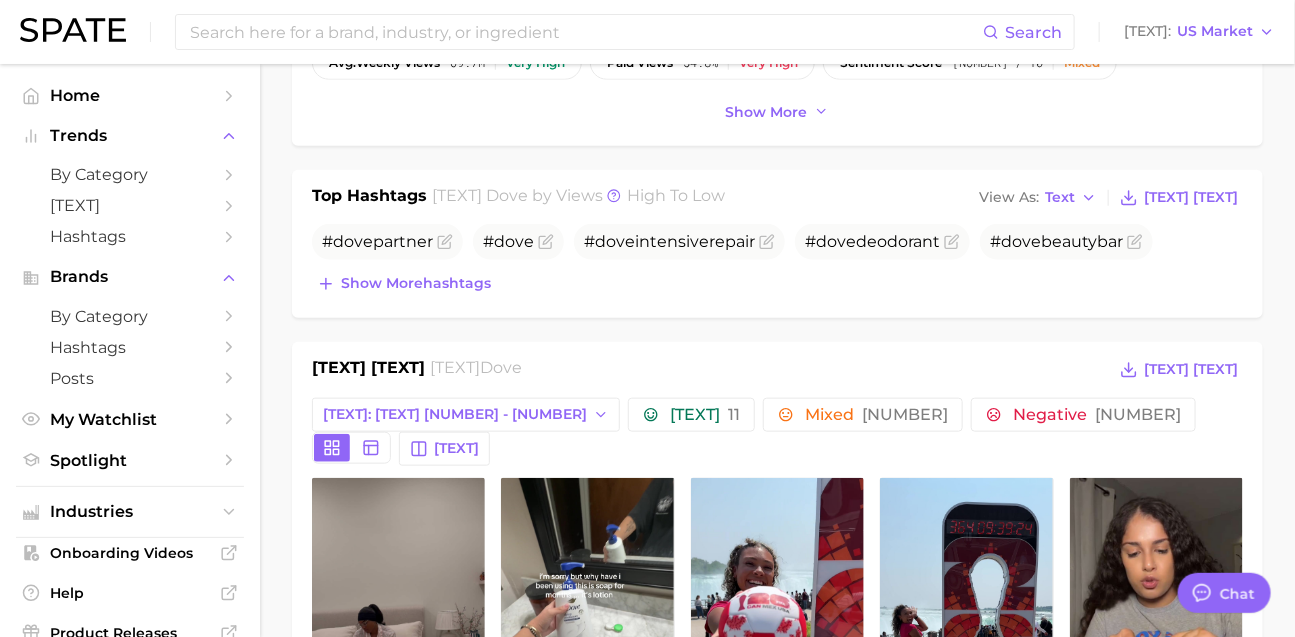 scroll, scrollTop: 0, scrollLeft: 0, axis: both 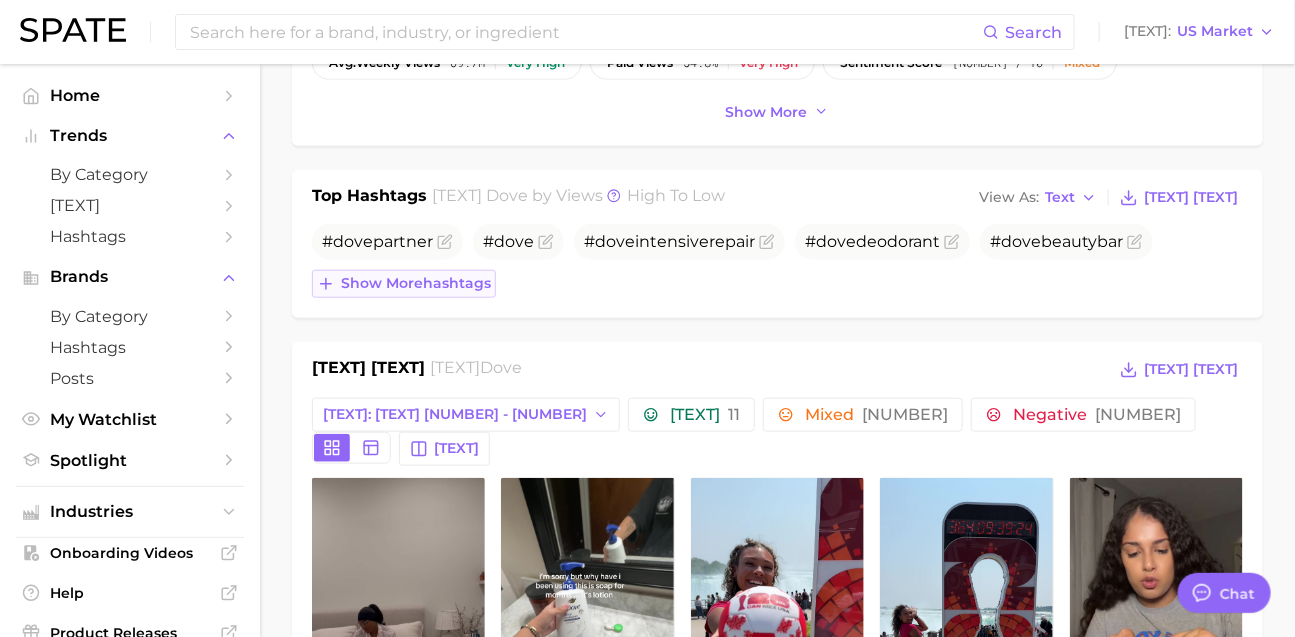 click on "Show more  hashtags" at bounding box center [404, 284] 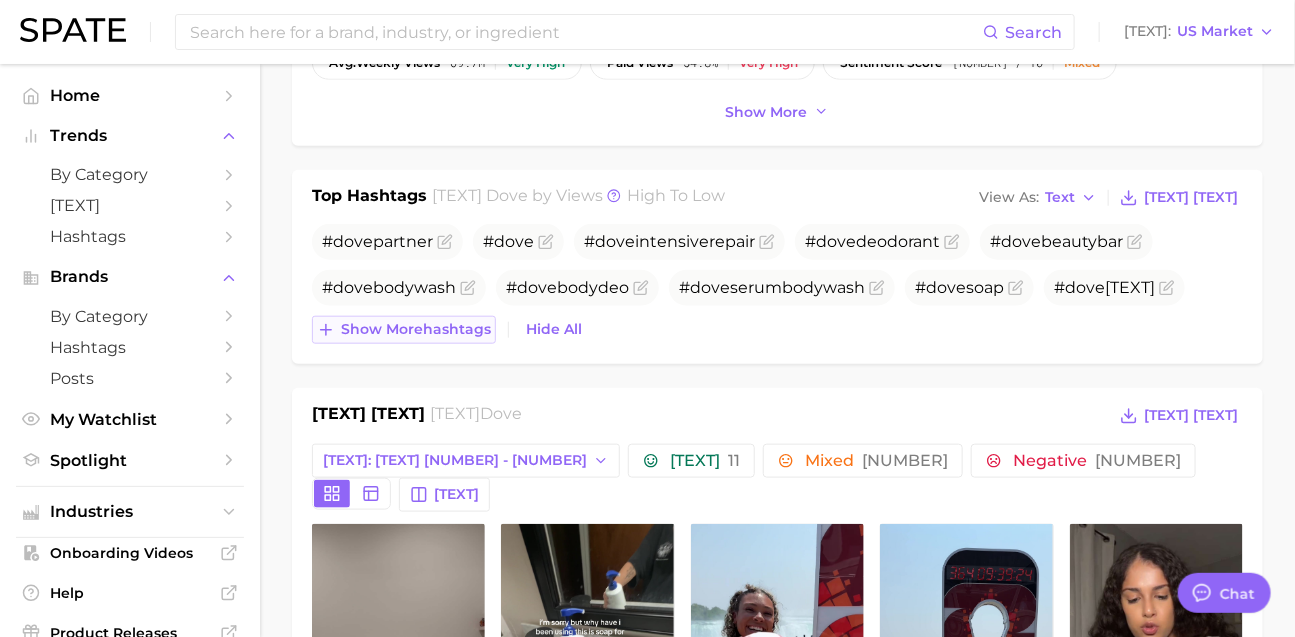 click on "Show more  hashtags" at bounding box center [416, 329] 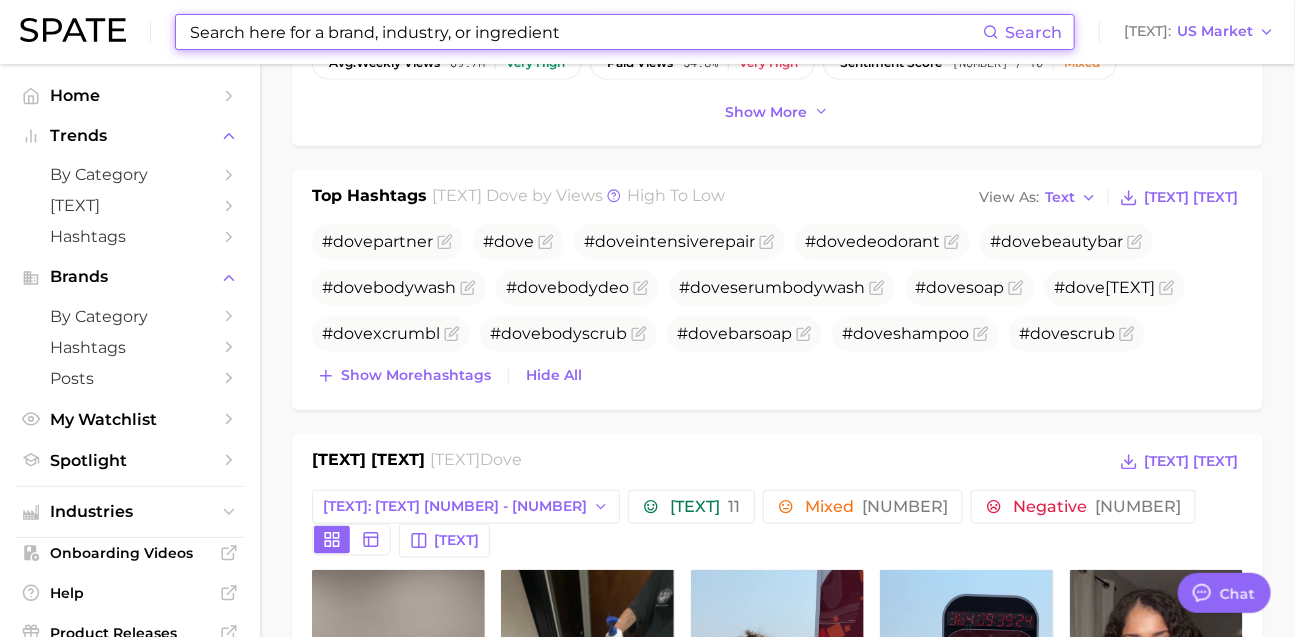 click at bounding box center (585, 32) 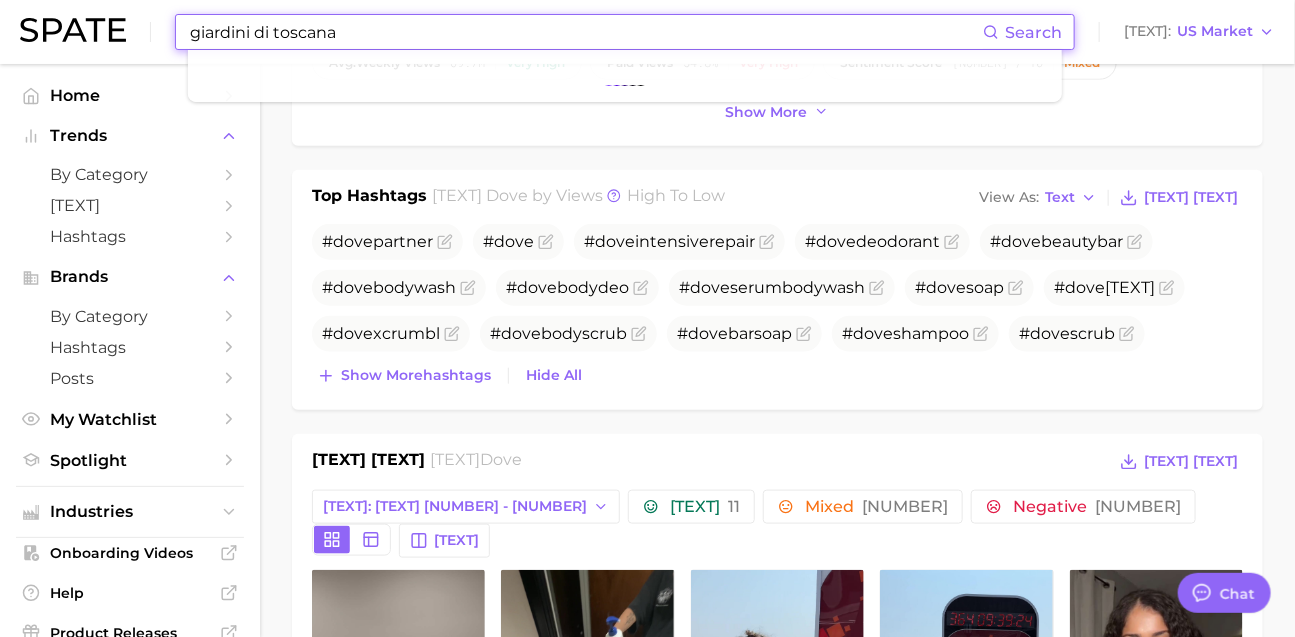 type on "giardini di toscana" 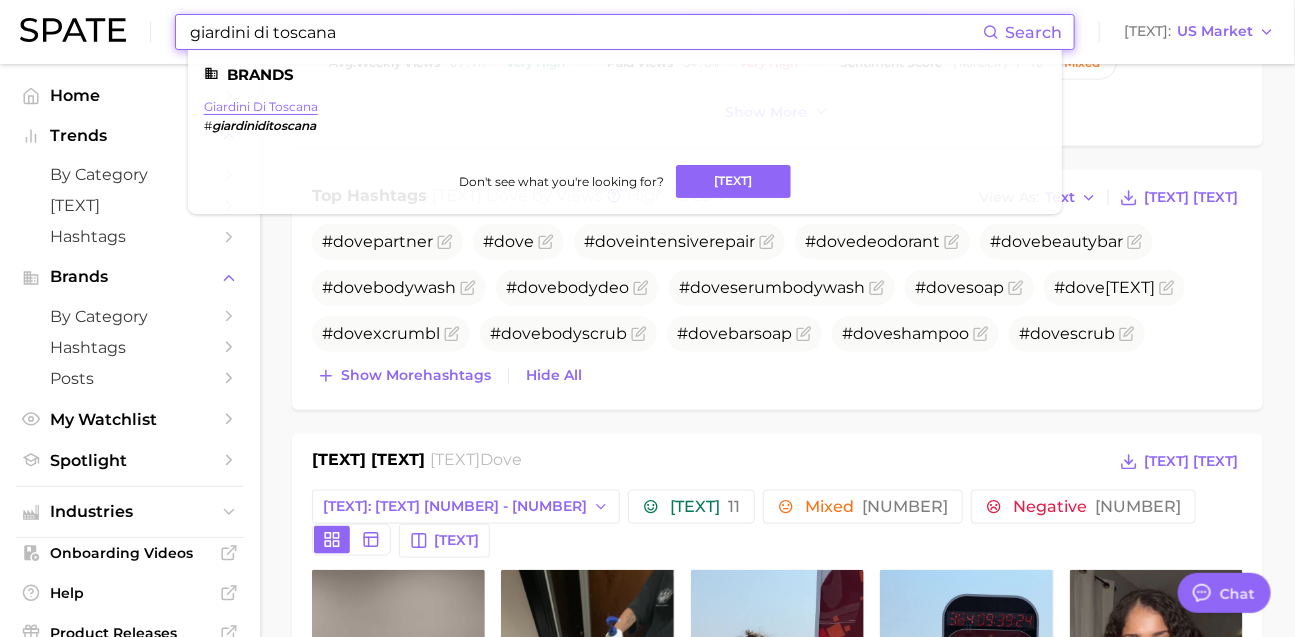 click on "giardini di toscana" at bounding box center (261, 106) 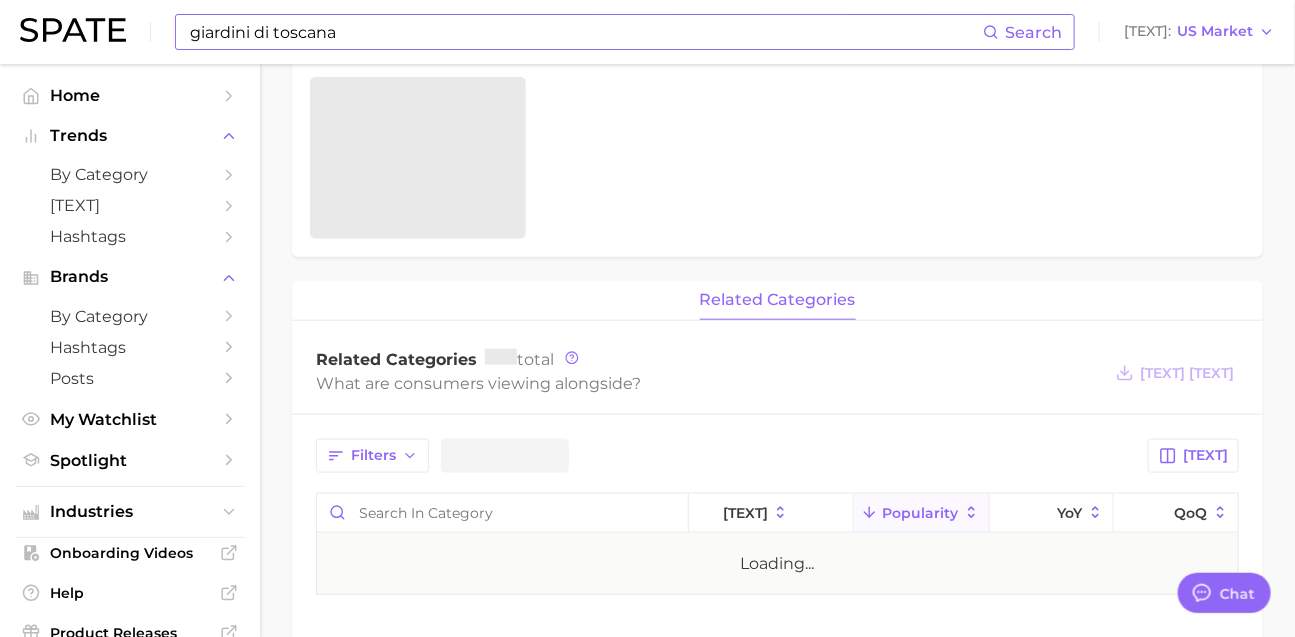 scroll, scrollTop: 0, scrollLeft: 0, axis: both 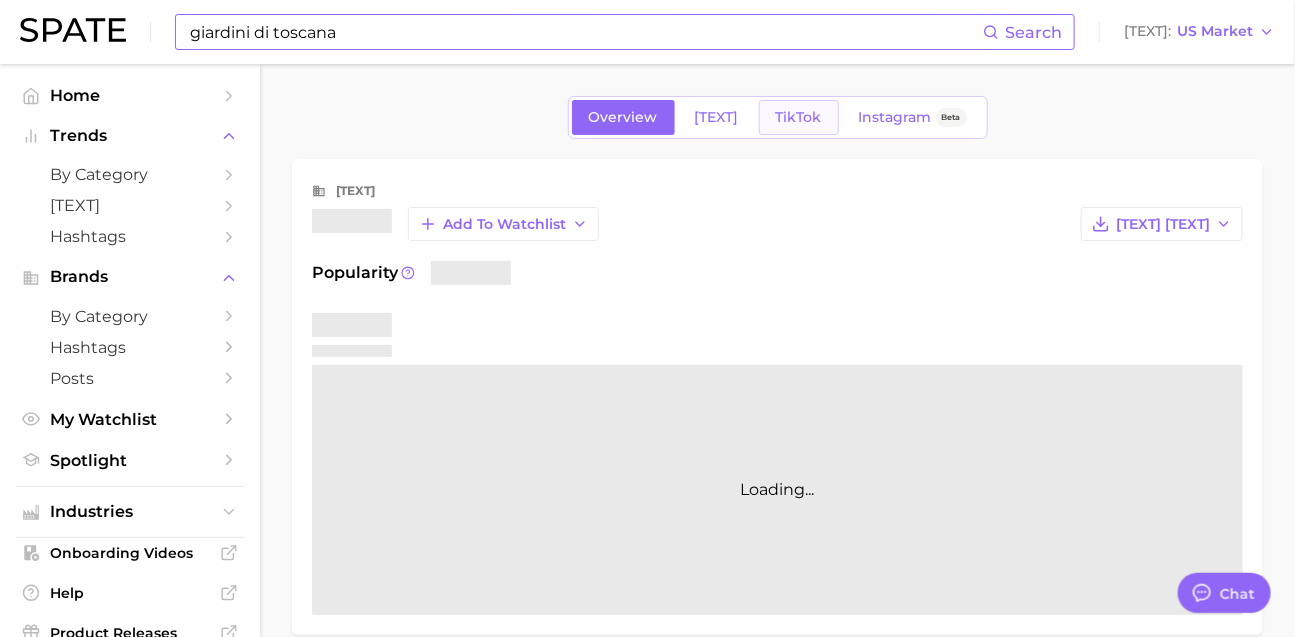 click on "TikTok" at bounding box center (799, 117) 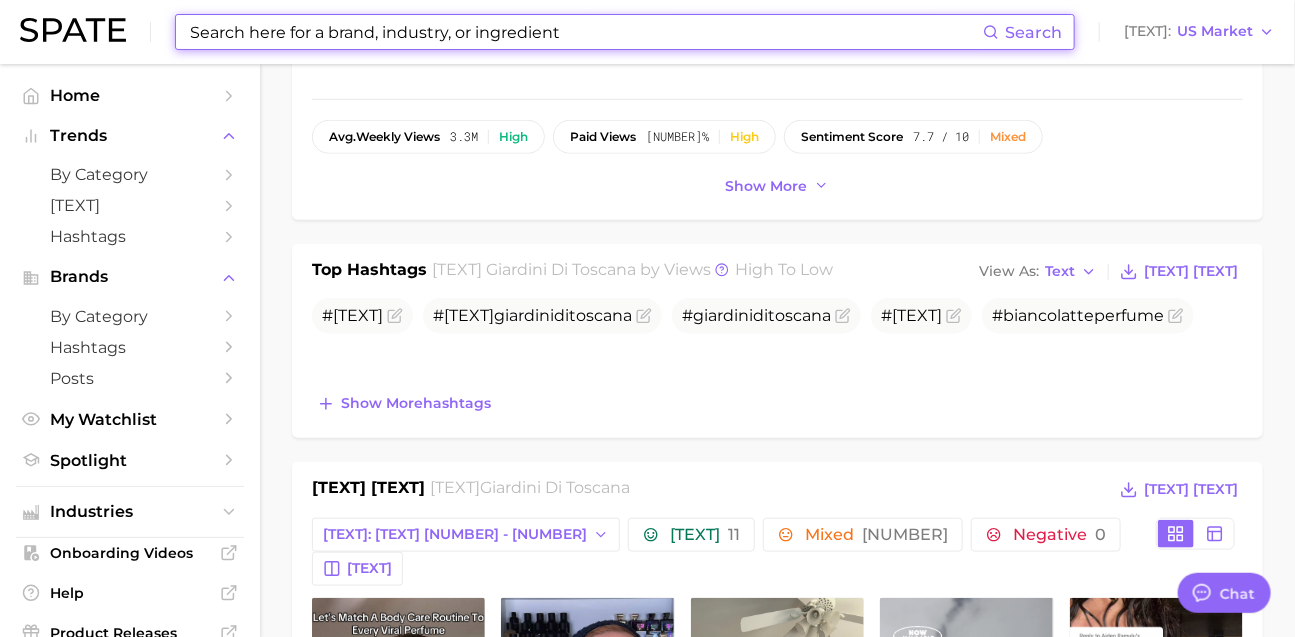 scroll, scrollTop: 0, scrollLeft: 0, axis: both 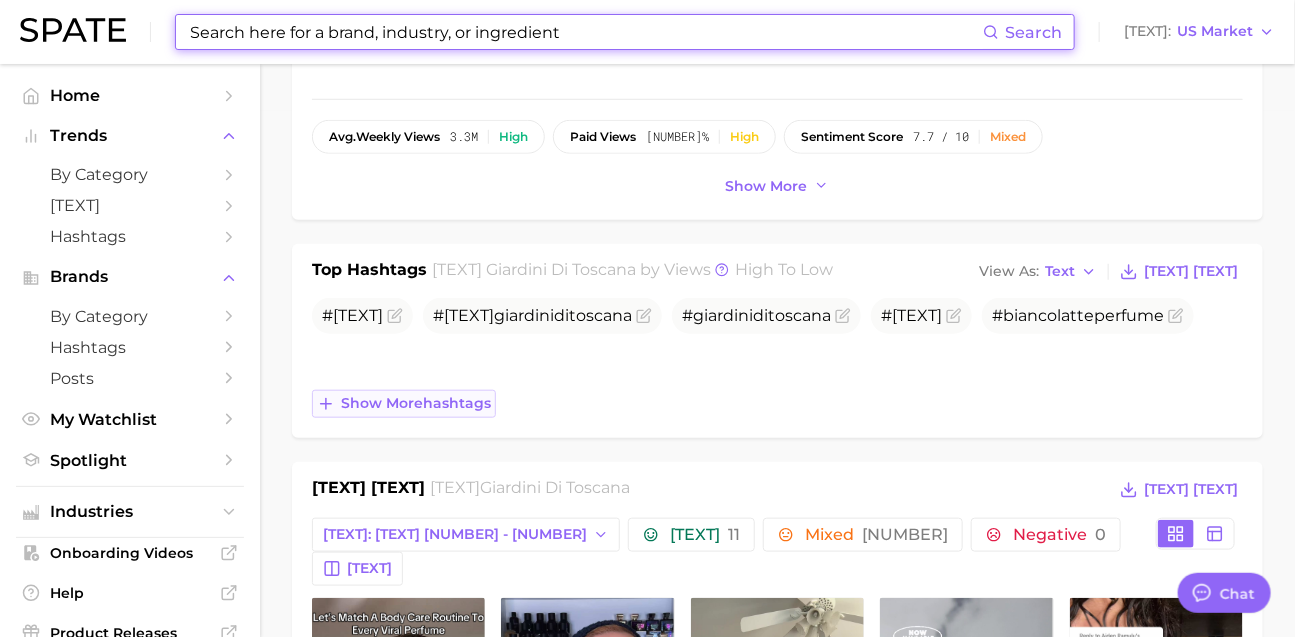 click on "Show more  hashtags" at bounding box center [416, 403] 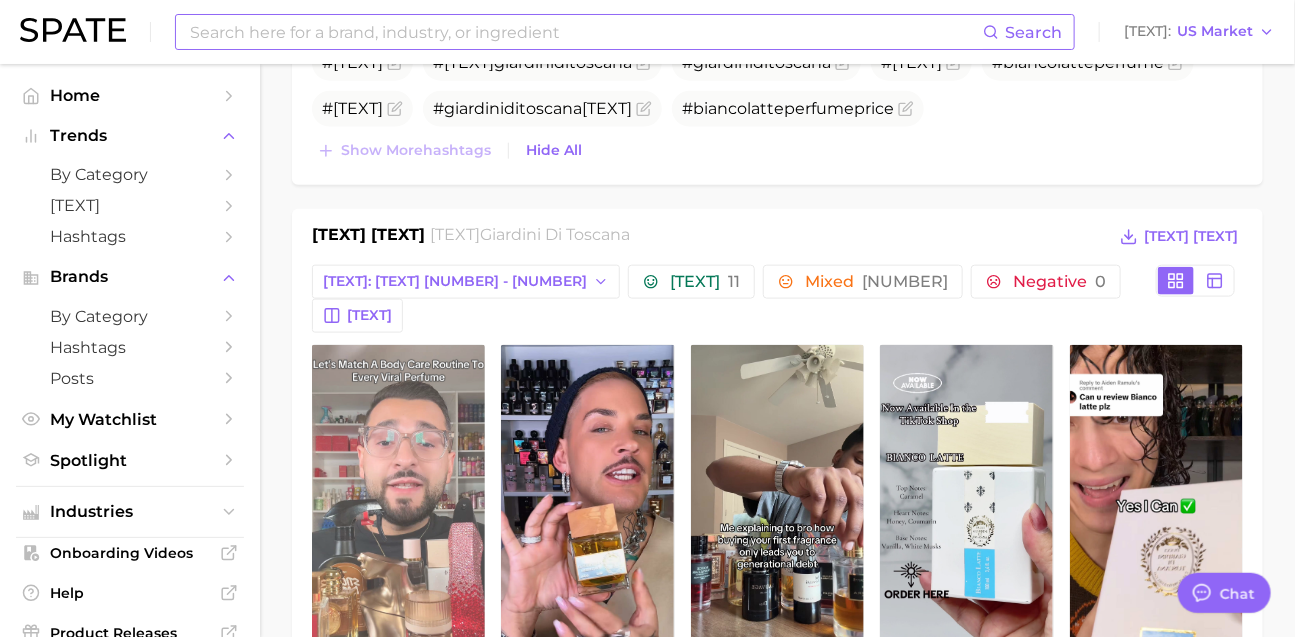 scroll, scrollTop: 773, scrollLeft: 0, axis: vertical 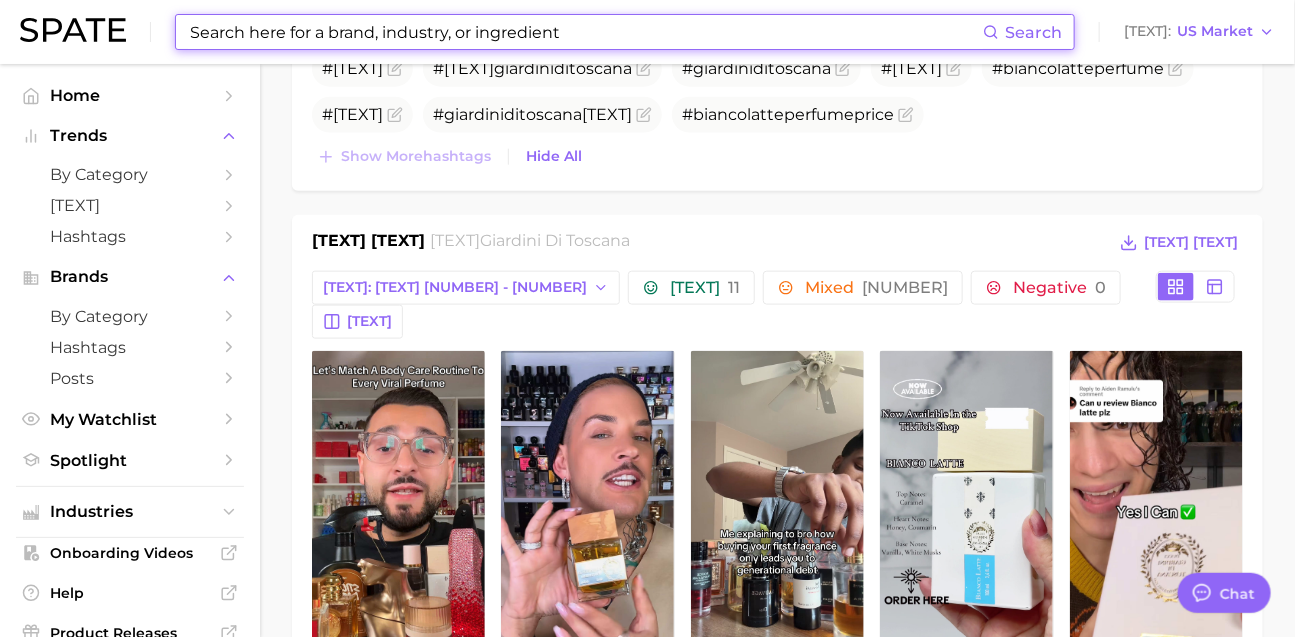 click at bounding box center (585, 32) 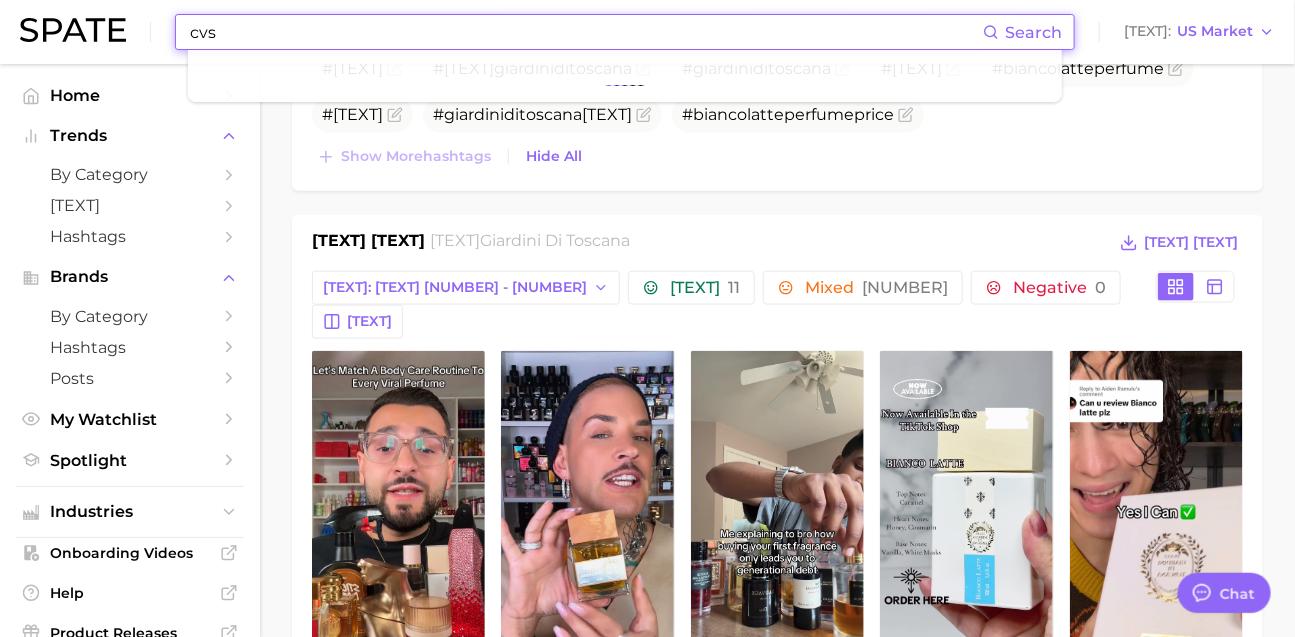 type on "cvs" 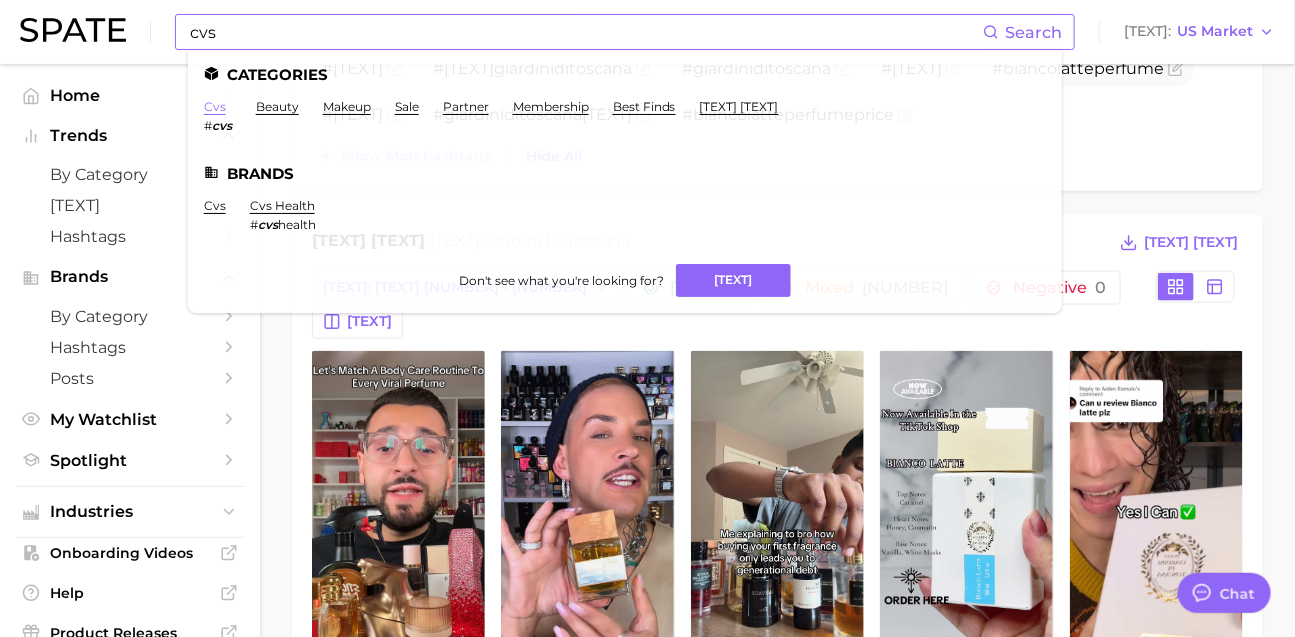 click on "cvs" at bounding box center [215, 106] 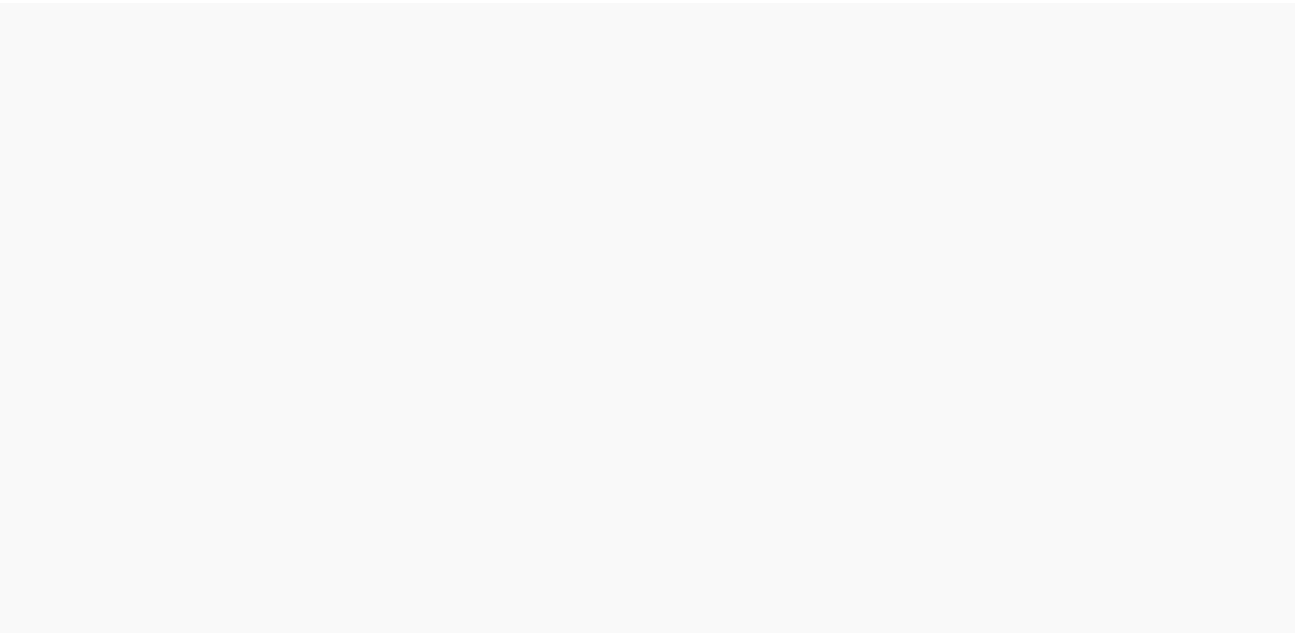 scroll, scrollTop: 0, scrollLeft: 0, axis: both 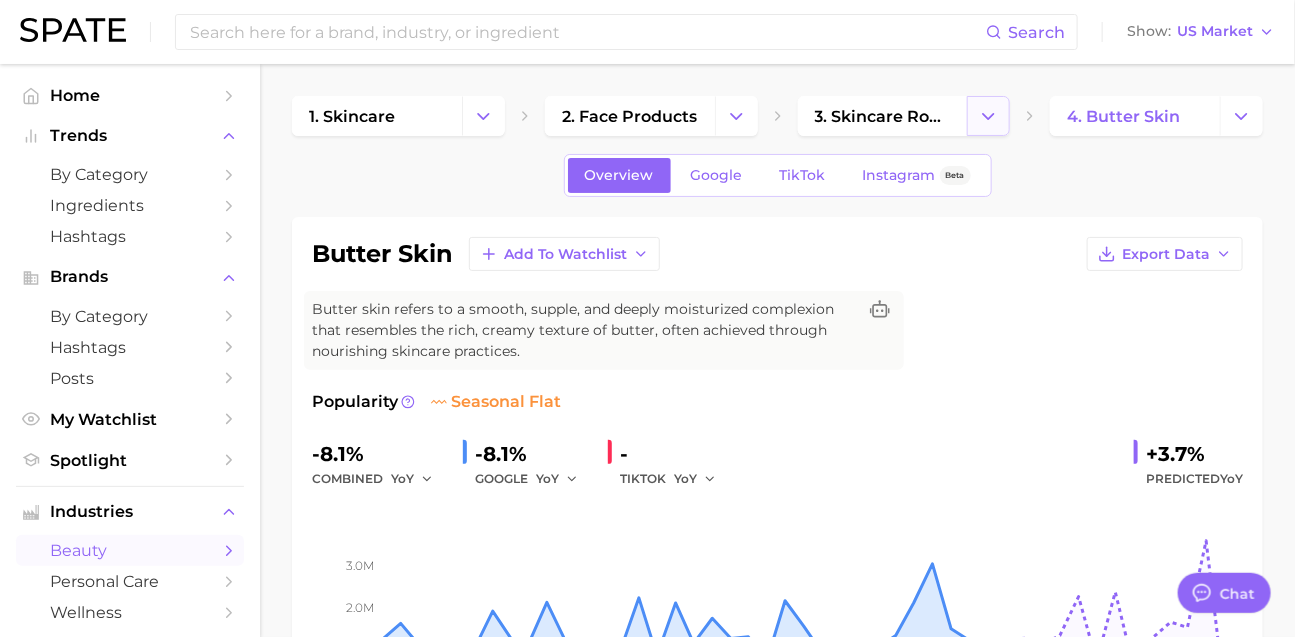click 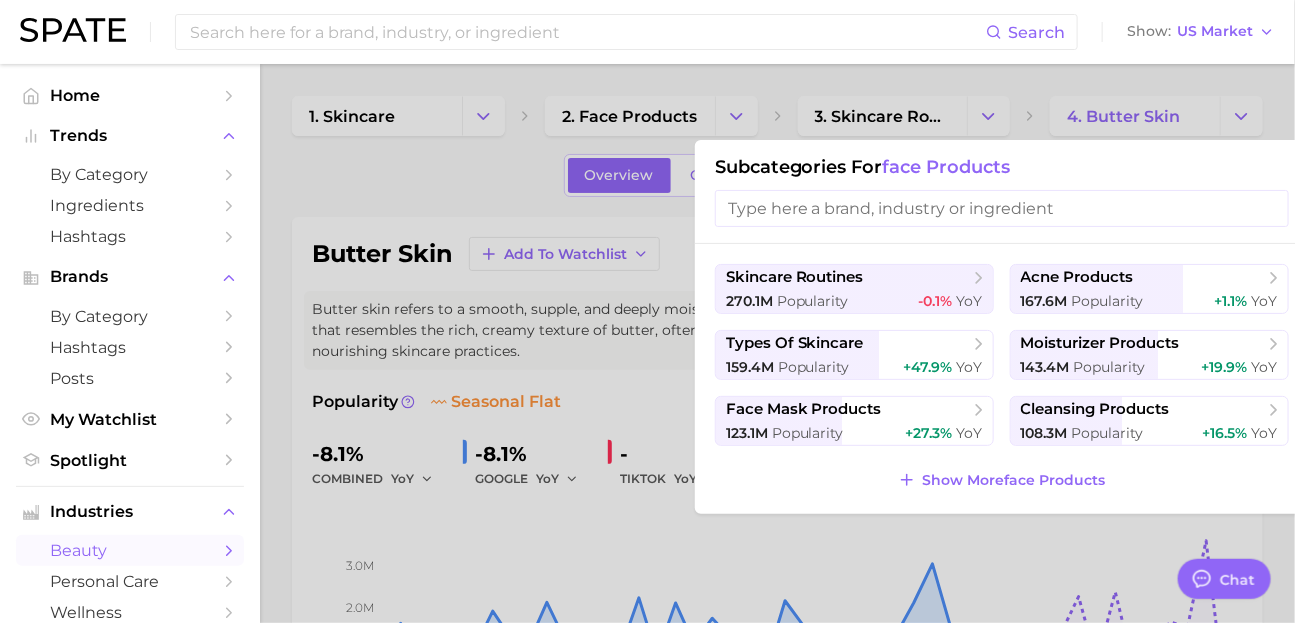 click at bounding box center (647, 311) 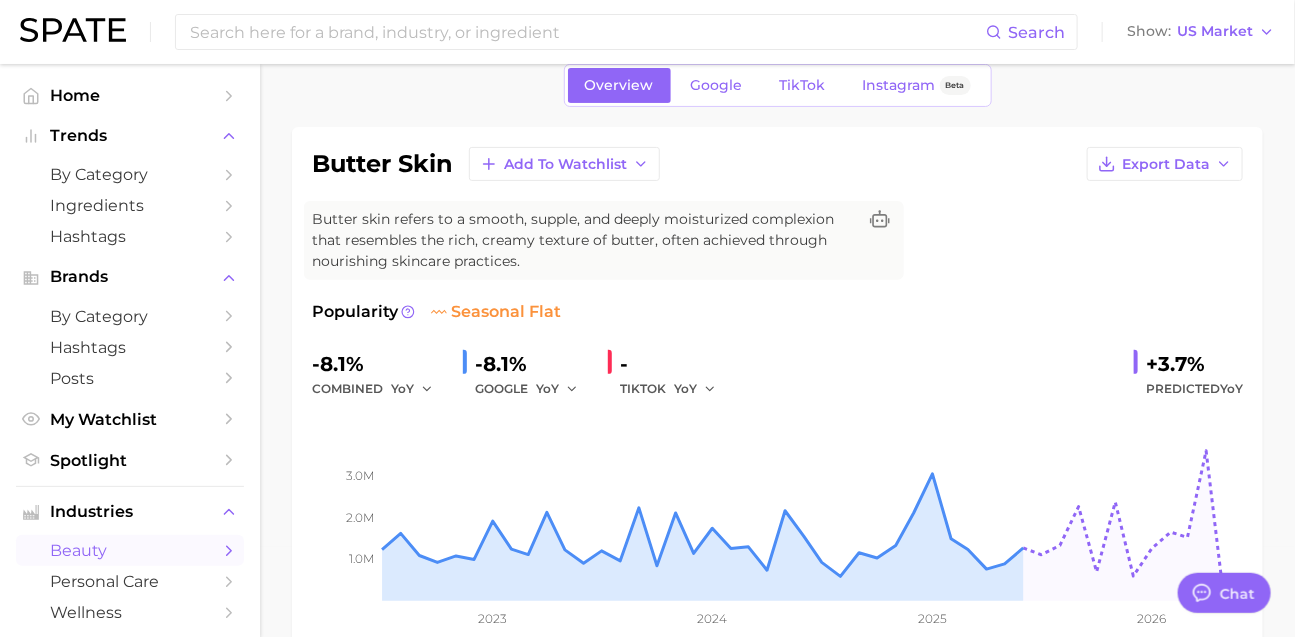 scroll, scrollTop: 0, scrollLeft: 0, axis: both 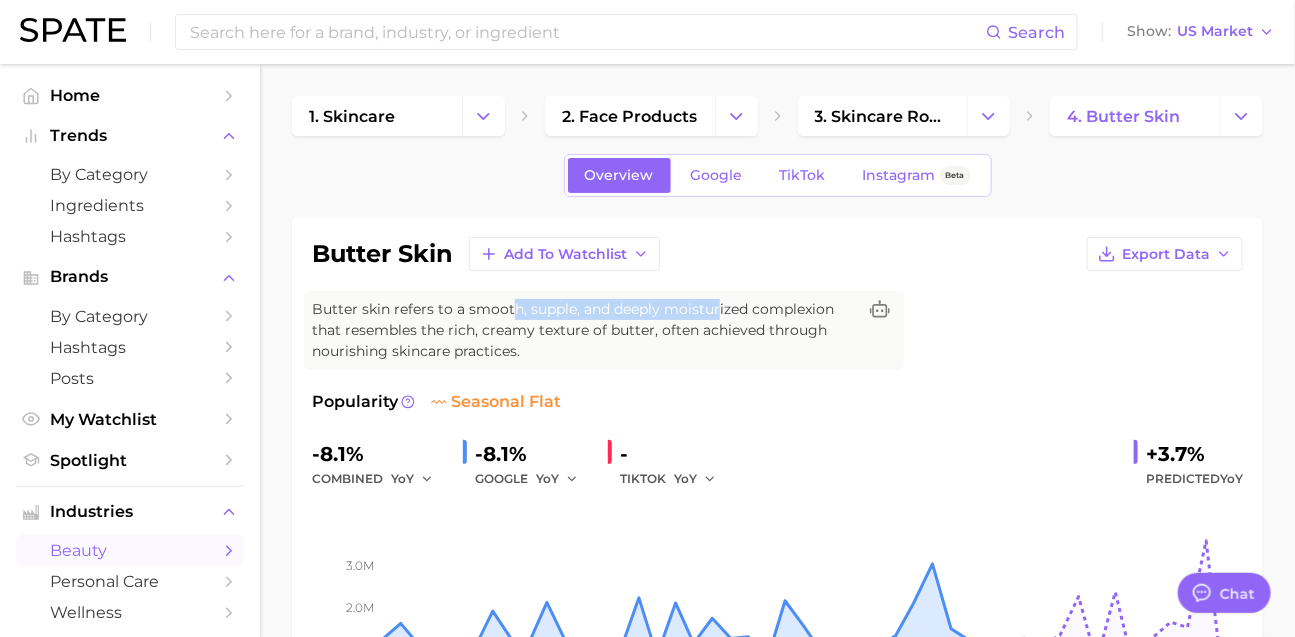 drag, startPoint x: 565, startPoint y: 333, endPoint x: 819, endPoint y: 340, distance: 254.09644 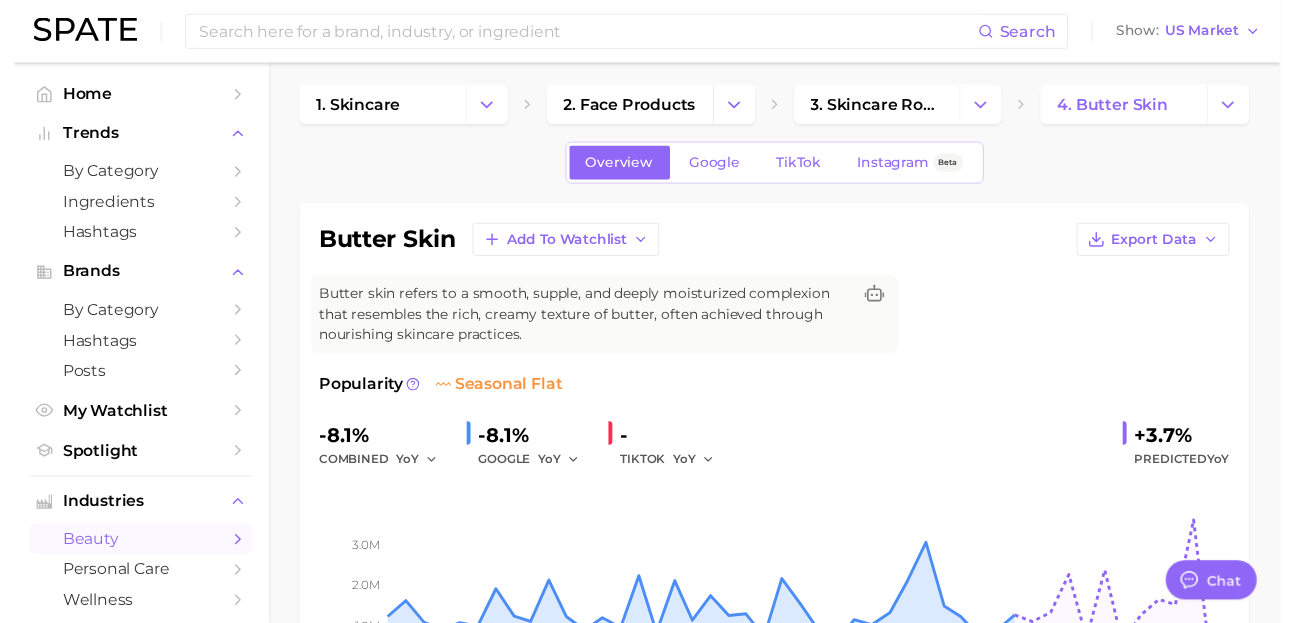 scroll, scrollTop: 0, scrollLeft: 0, axis: both 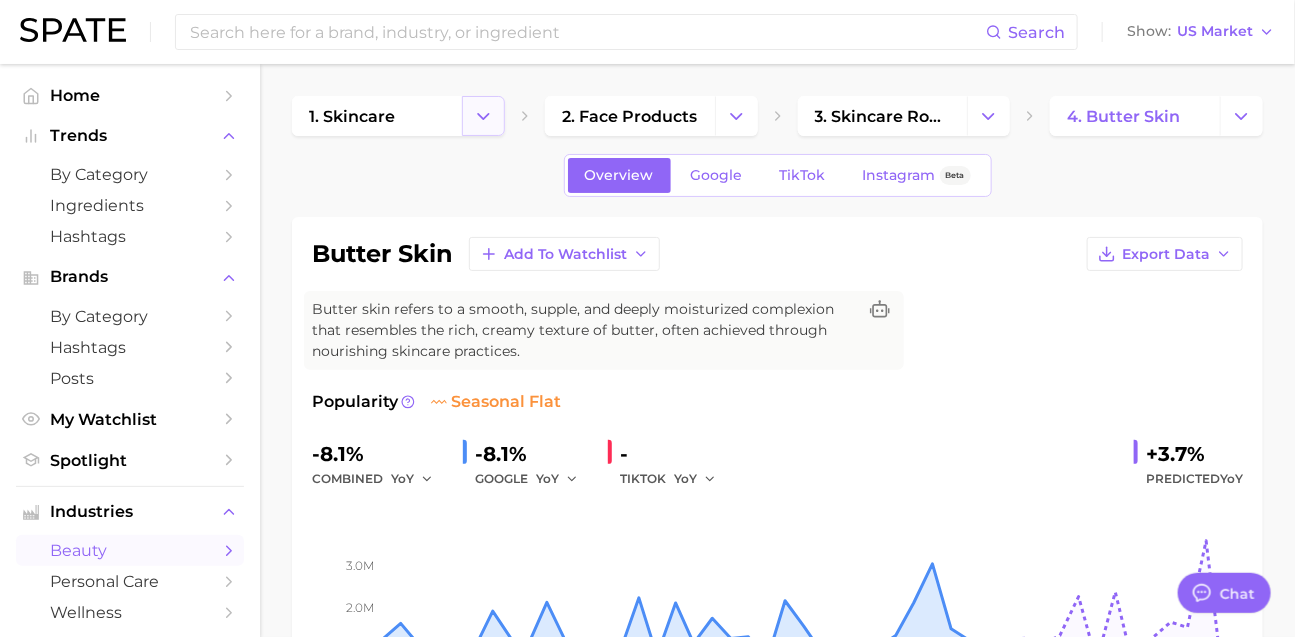click 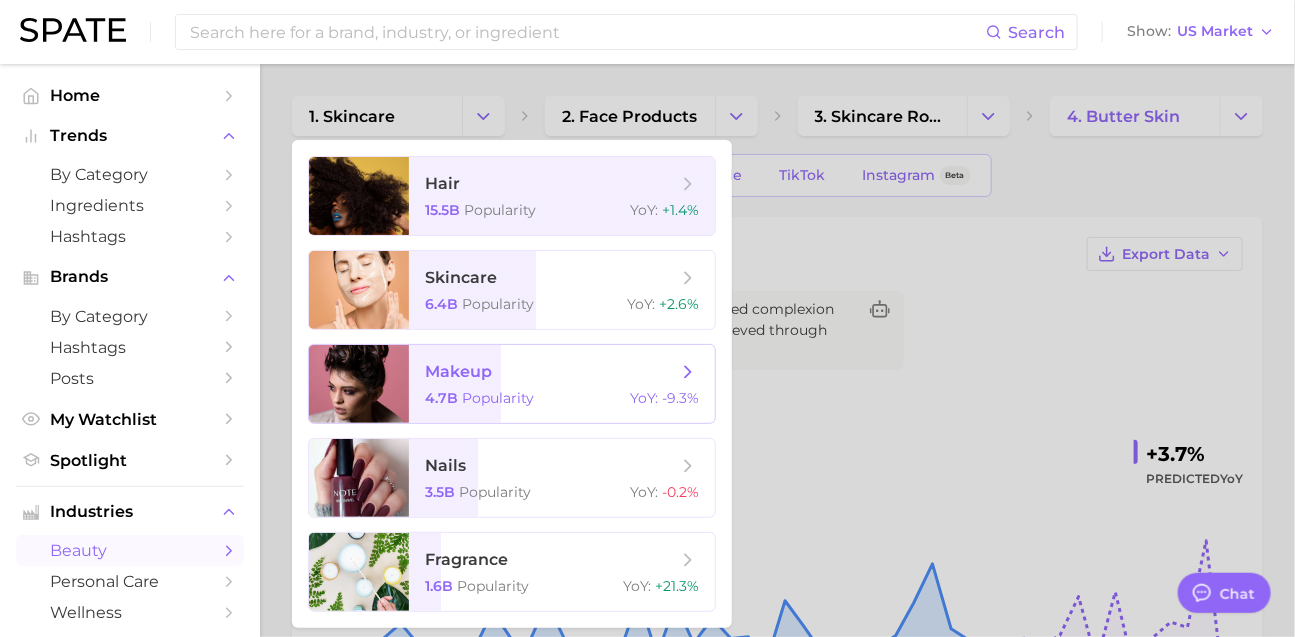 click on "makeup" at bounding box center [551, 372] 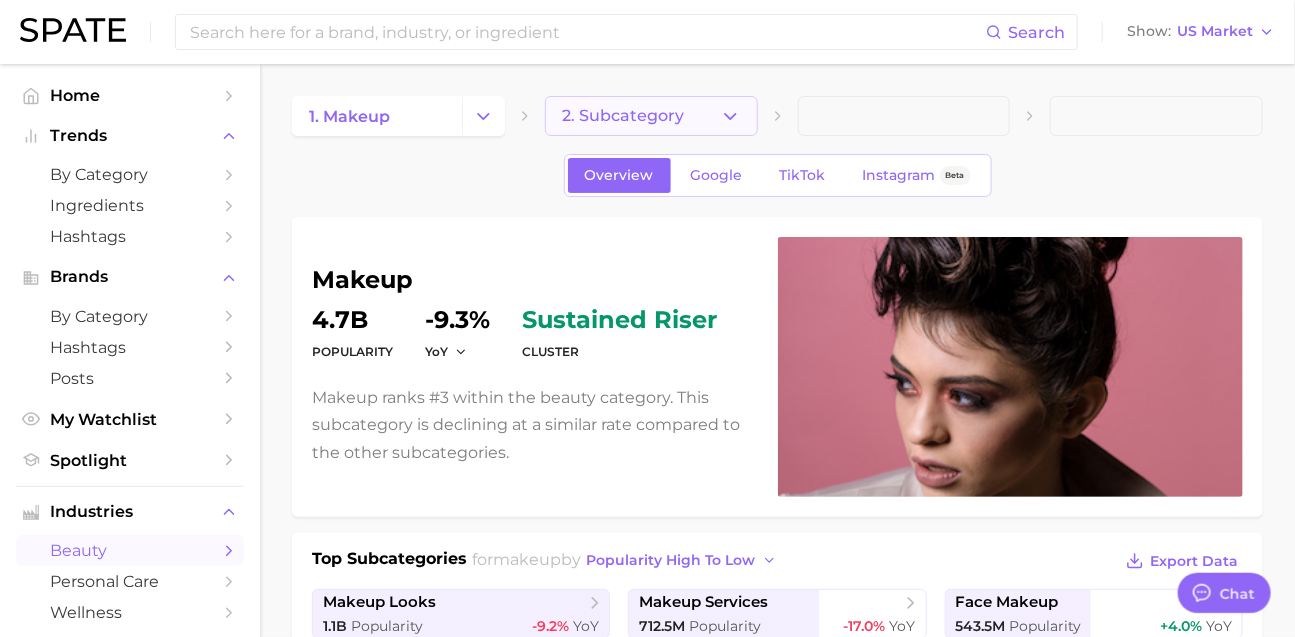 click on "2. Subcategory" at bounding box center (623, 116) 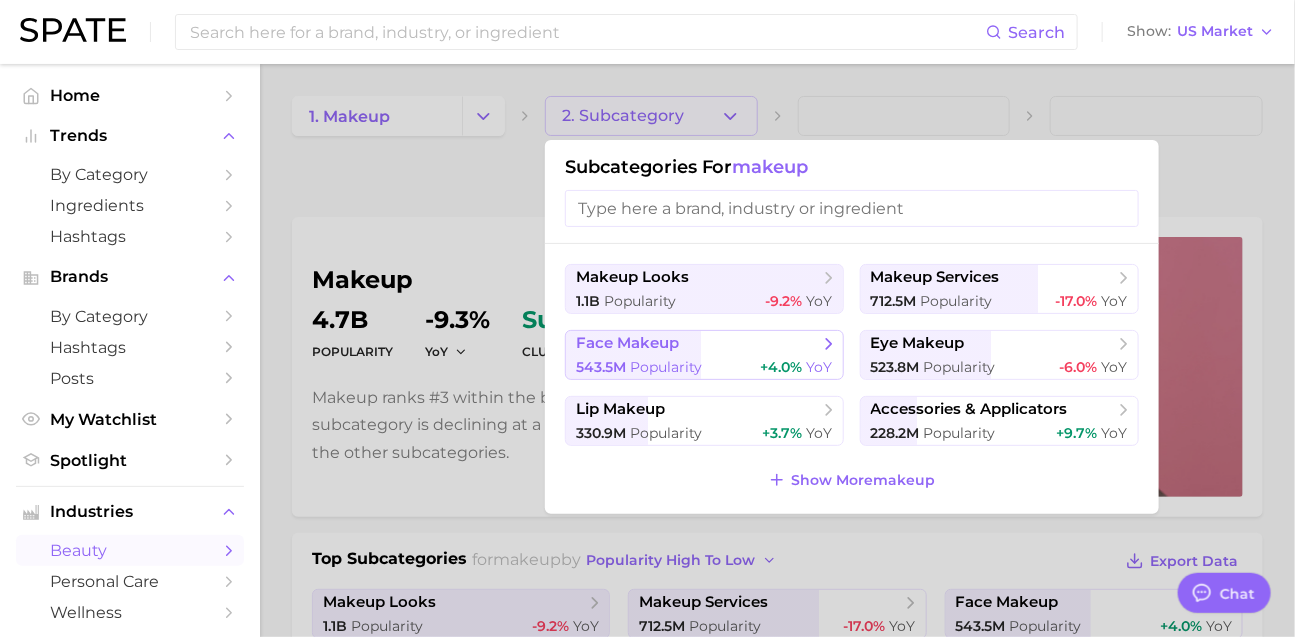 click on "+4.0%" at bounding box center (782, 367) 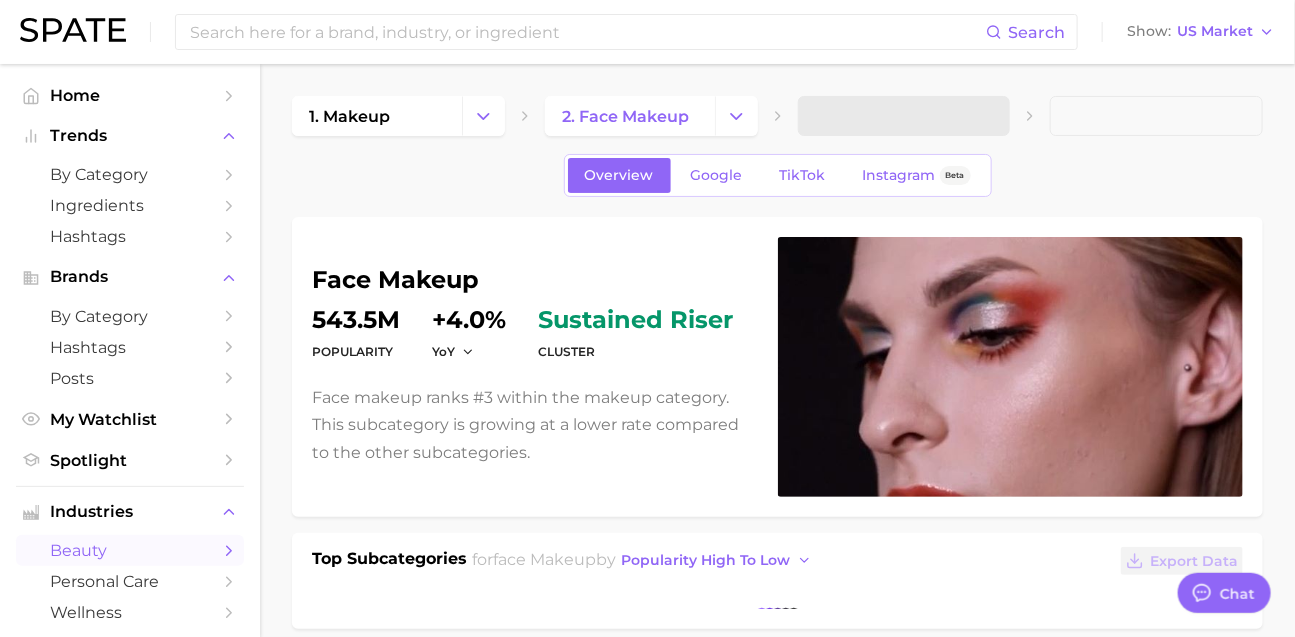 click at bounding box center (904, 116) 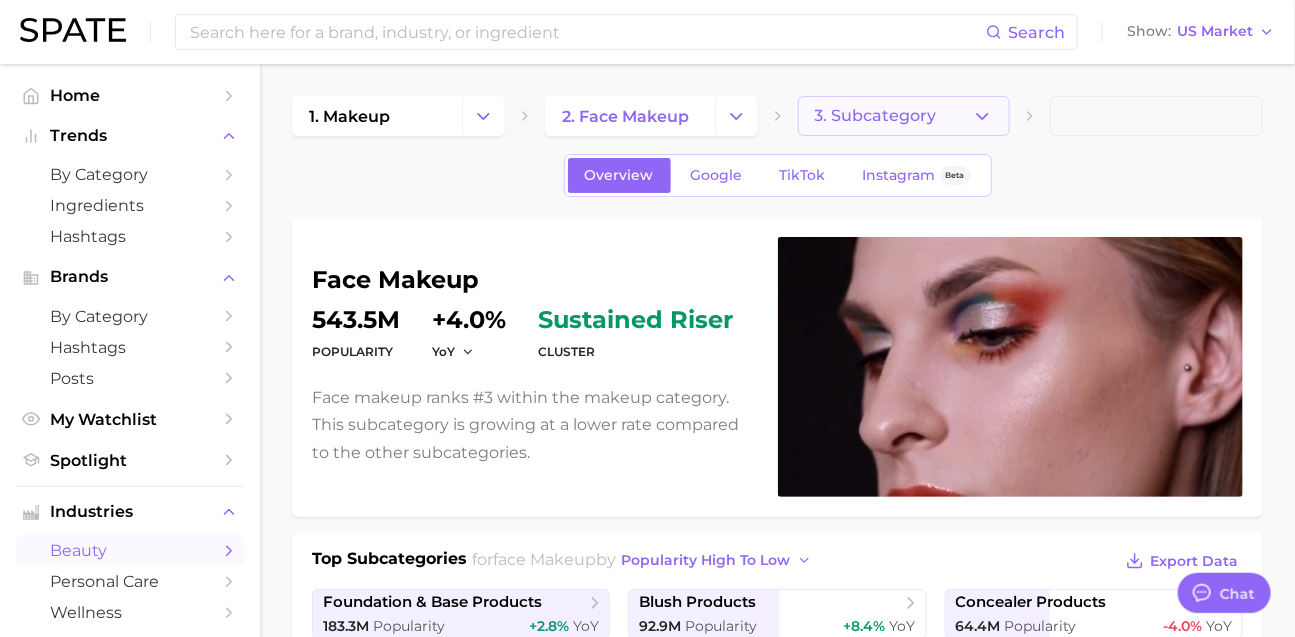 click on "3. Subcategory" at bounding box center [904, 116] 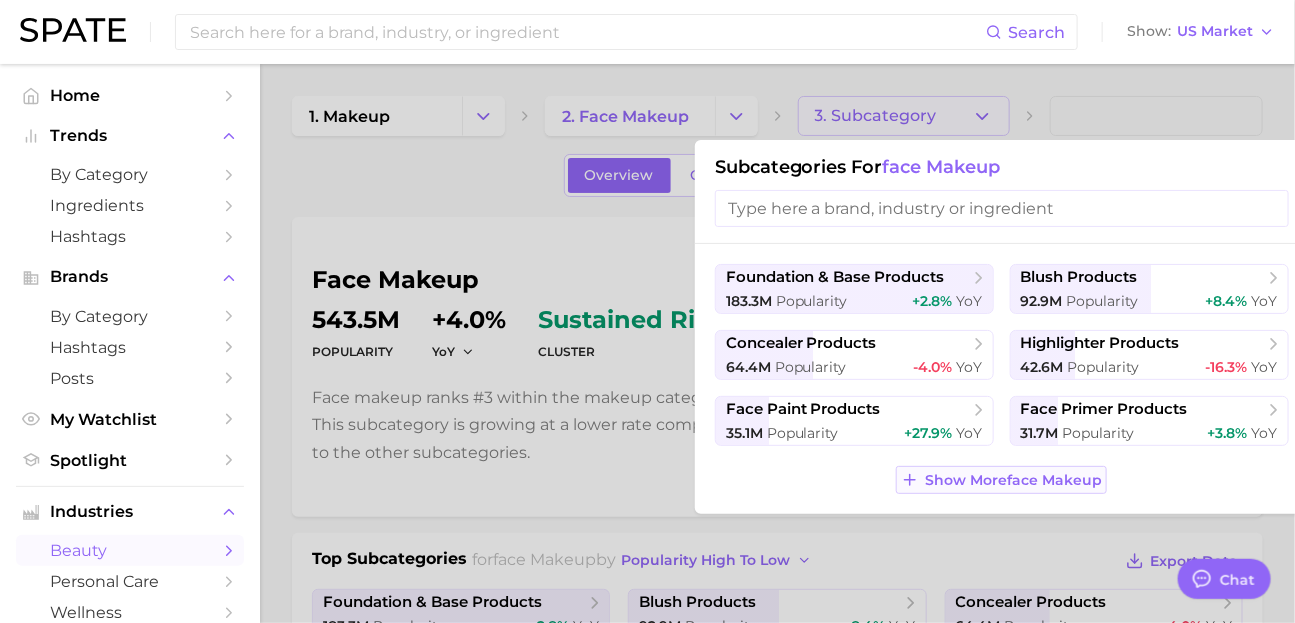 click on "Show More  face makeup" at bounding box center [1013, 480] 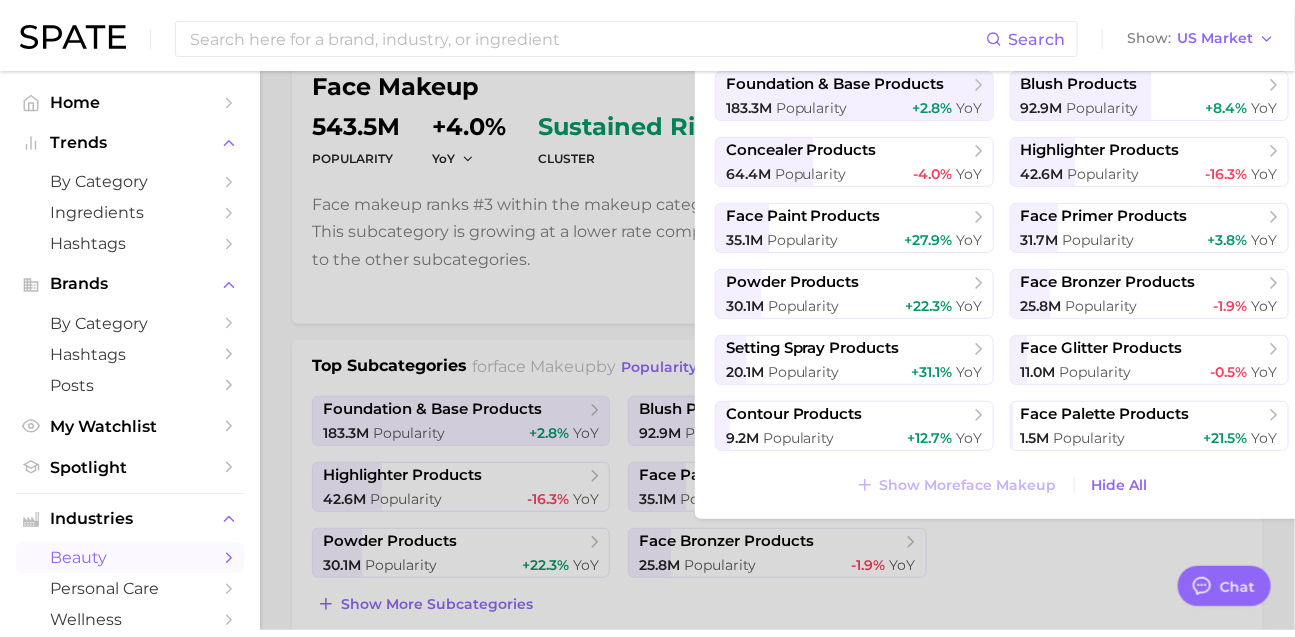 scroll, scrollTop: 0, scrollLeft: 0, axis: both 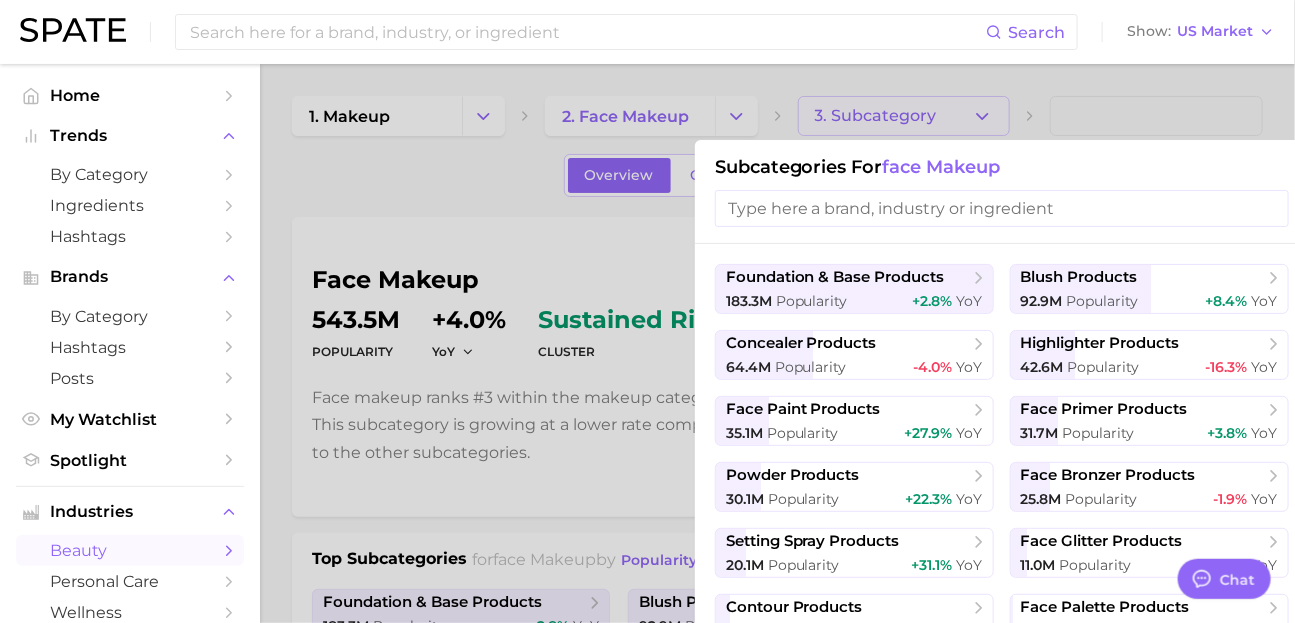 click at bounding box center [647, 311] 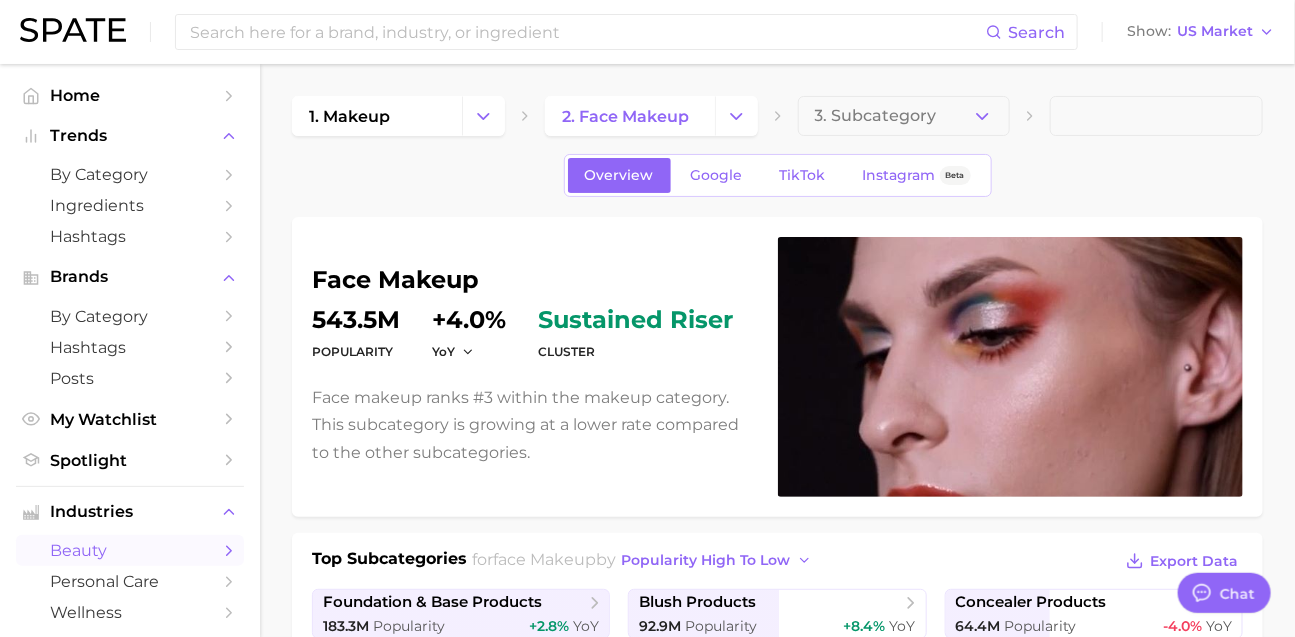 click on "3. Subcategory" at bounding box center [904, 116] 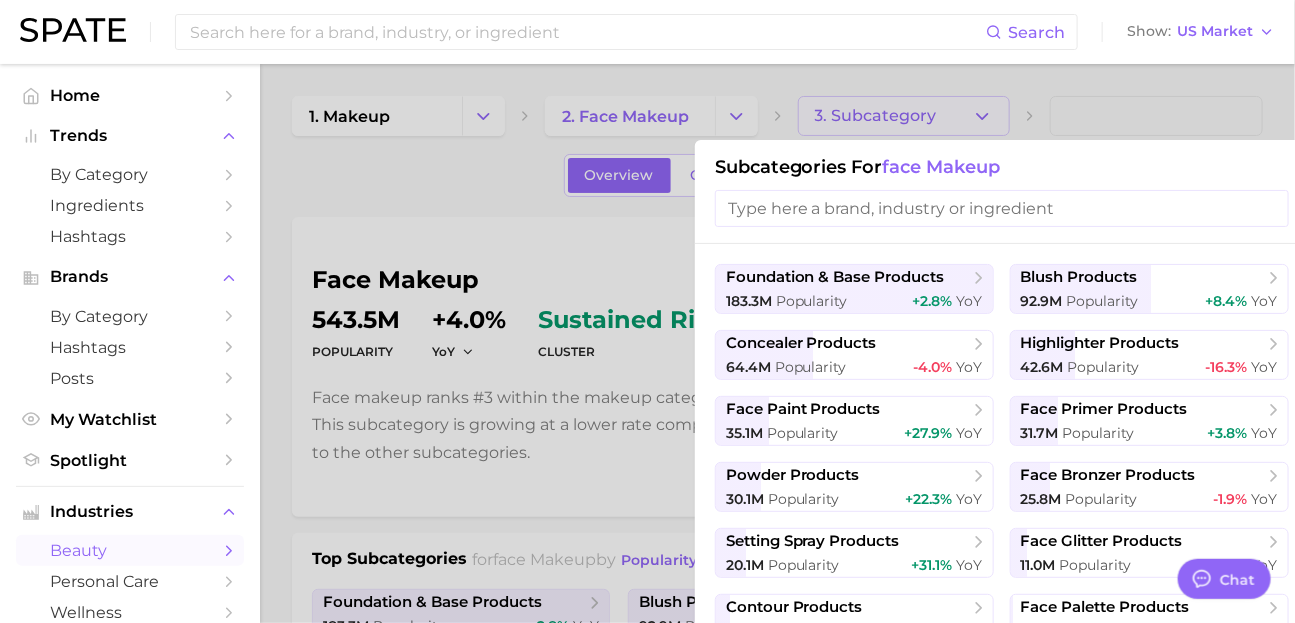 click at bounding box center [647, 311] 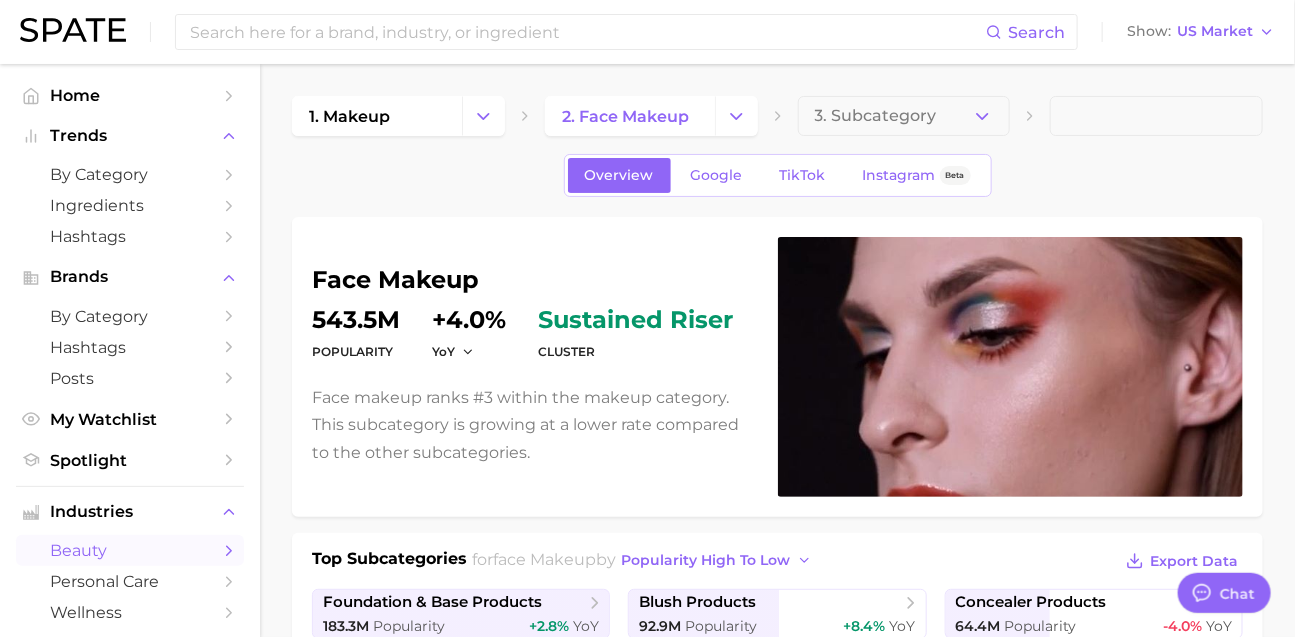 click 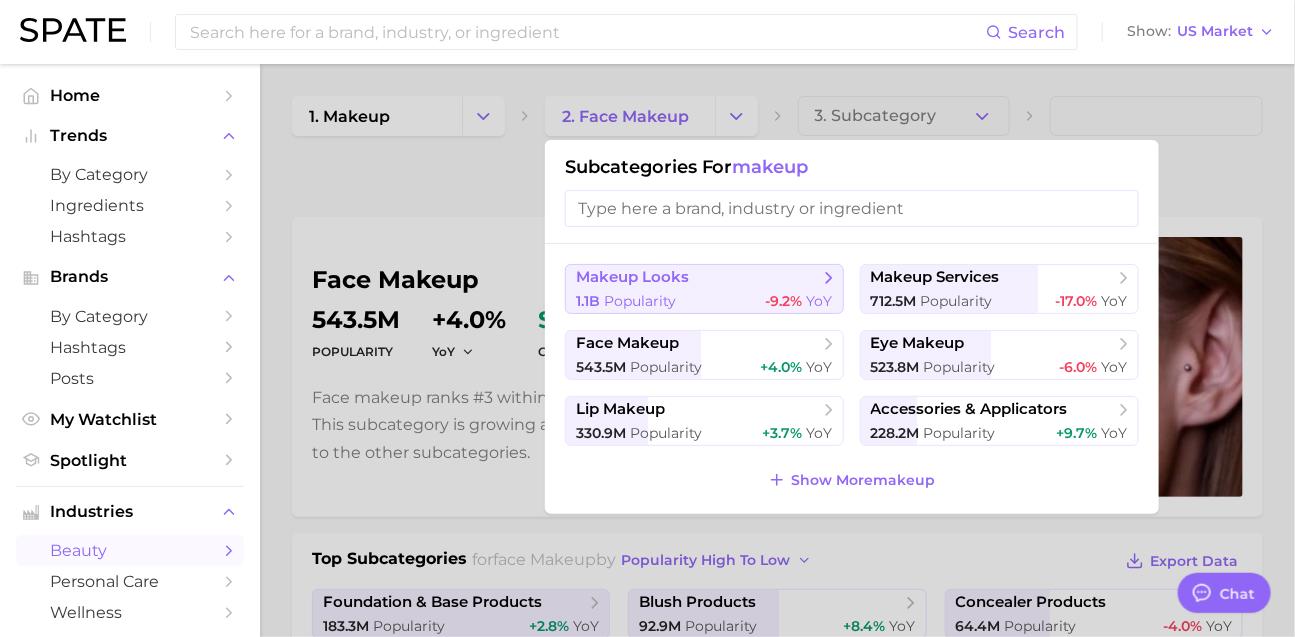 click on "1.1b   Popularity -9.2%   YoY" at bounding box center (704, 301) 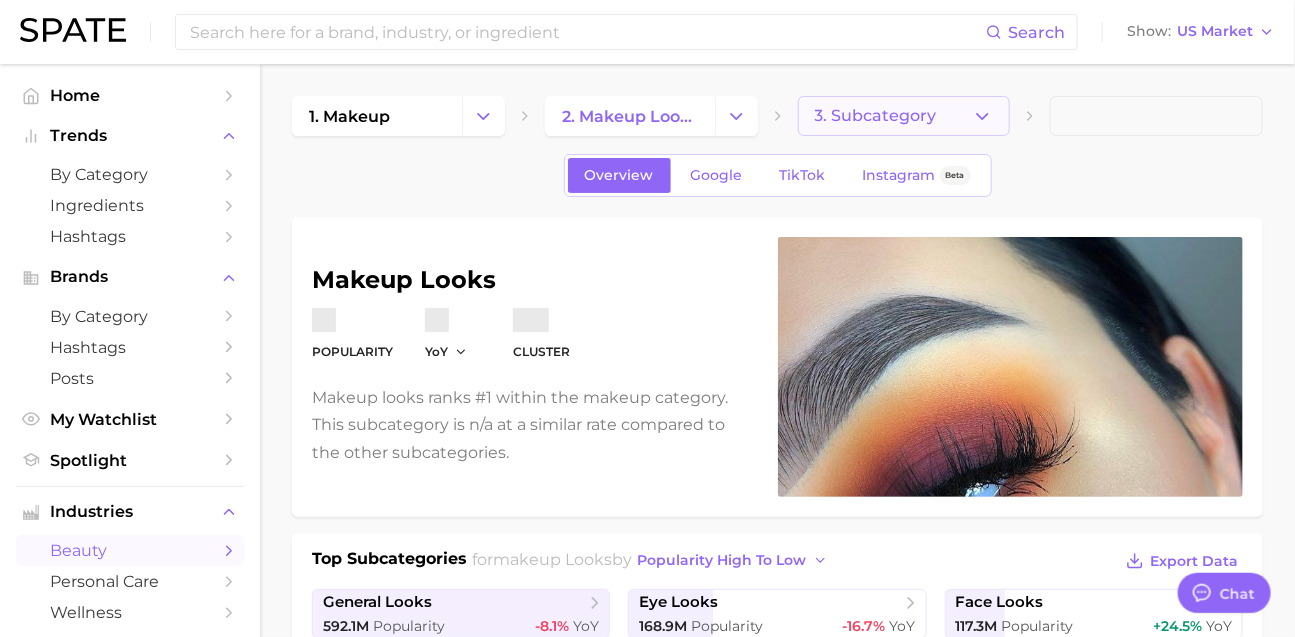 click on "3. Subcategory" at bounding box center (876, 116) 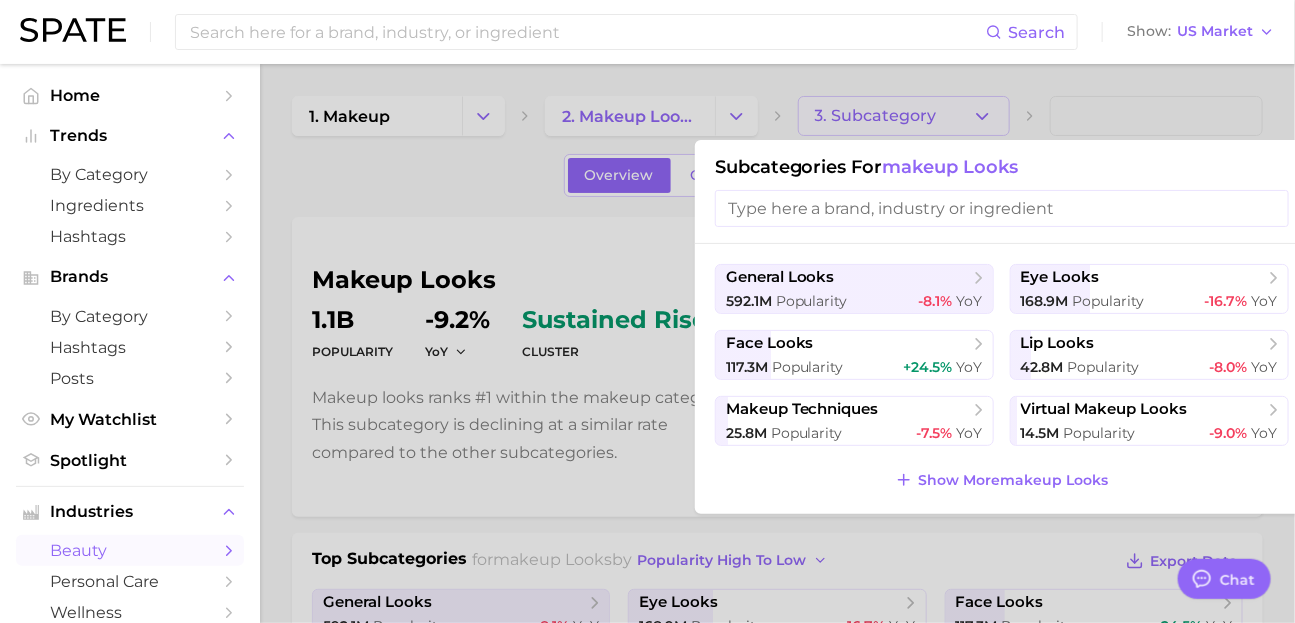 click at bounding box center [647, 311] 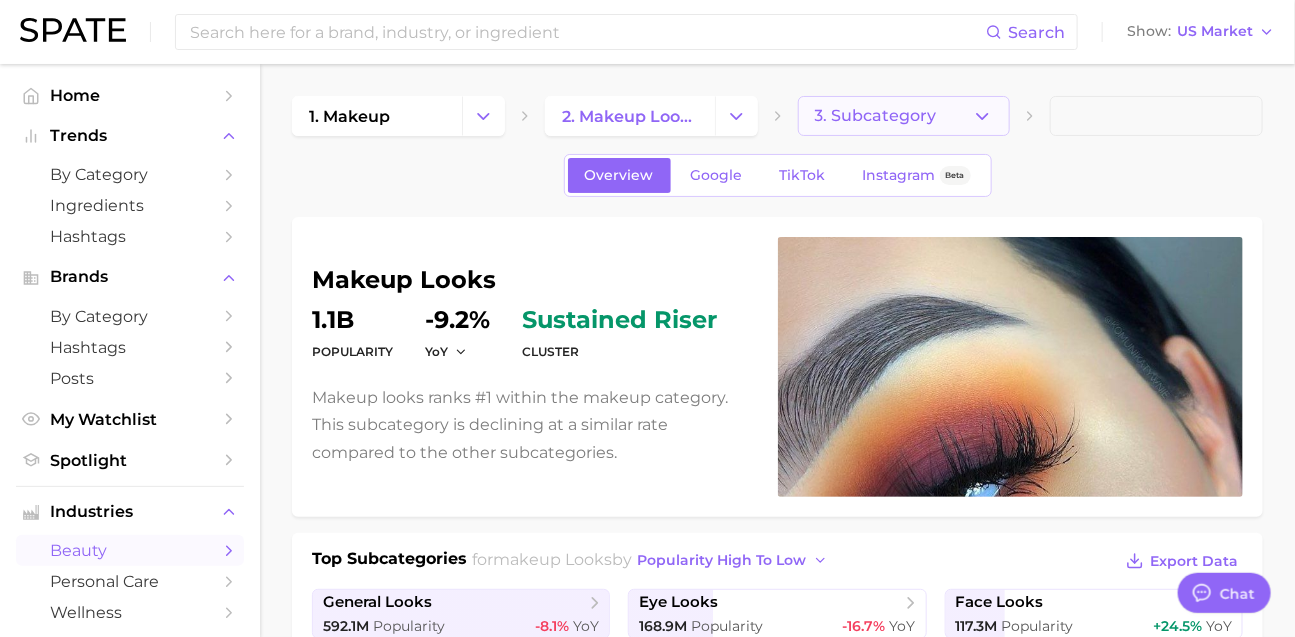 click on "3. Subcategory" at bounding box center [876, 116] 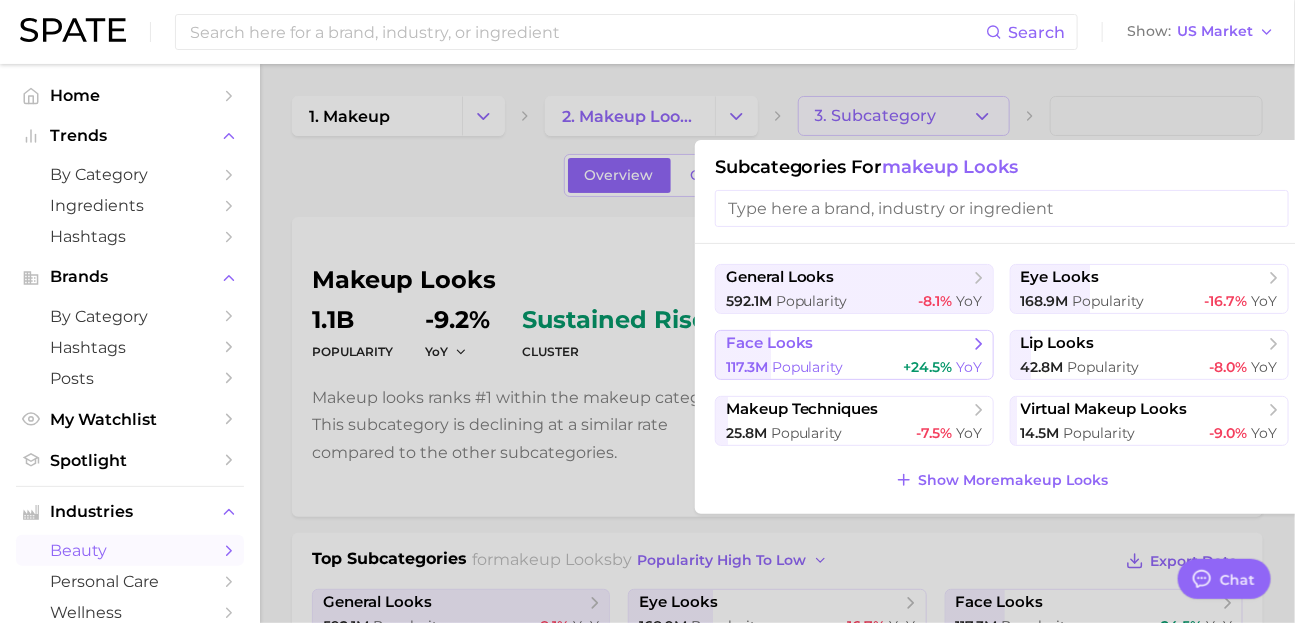 click on "face looks 117.3m   Popularity +24.5%   YoY" at bounding box center [854, 355] 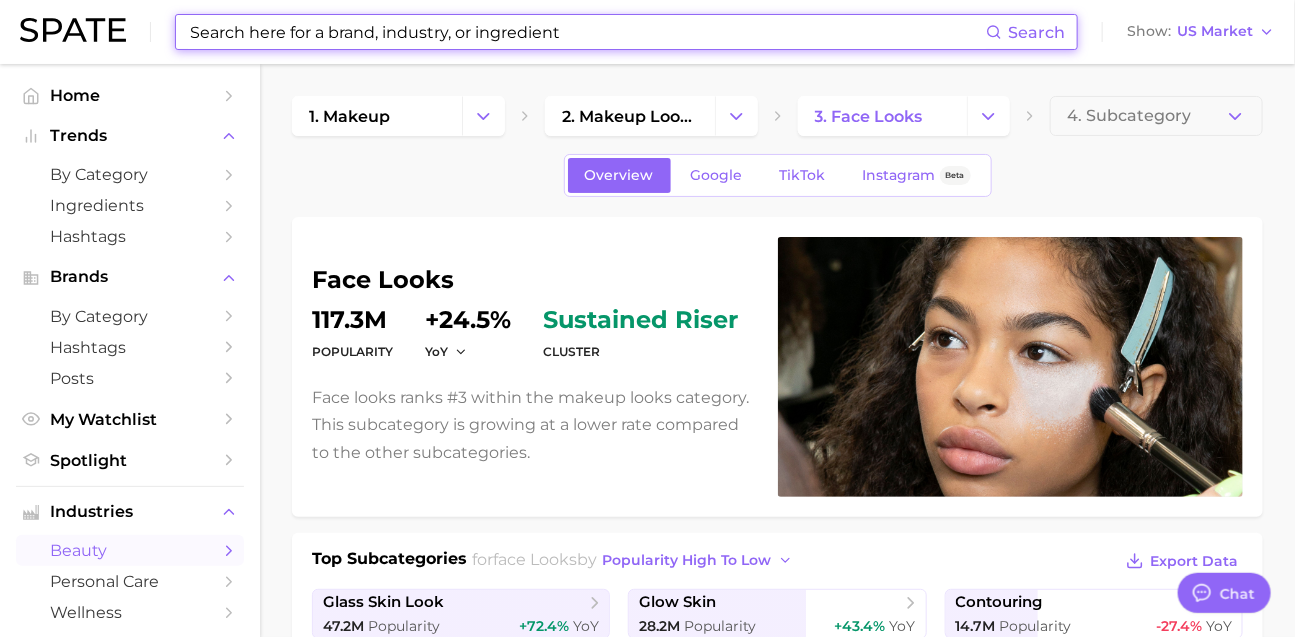 click at bounding box center [587, 32] 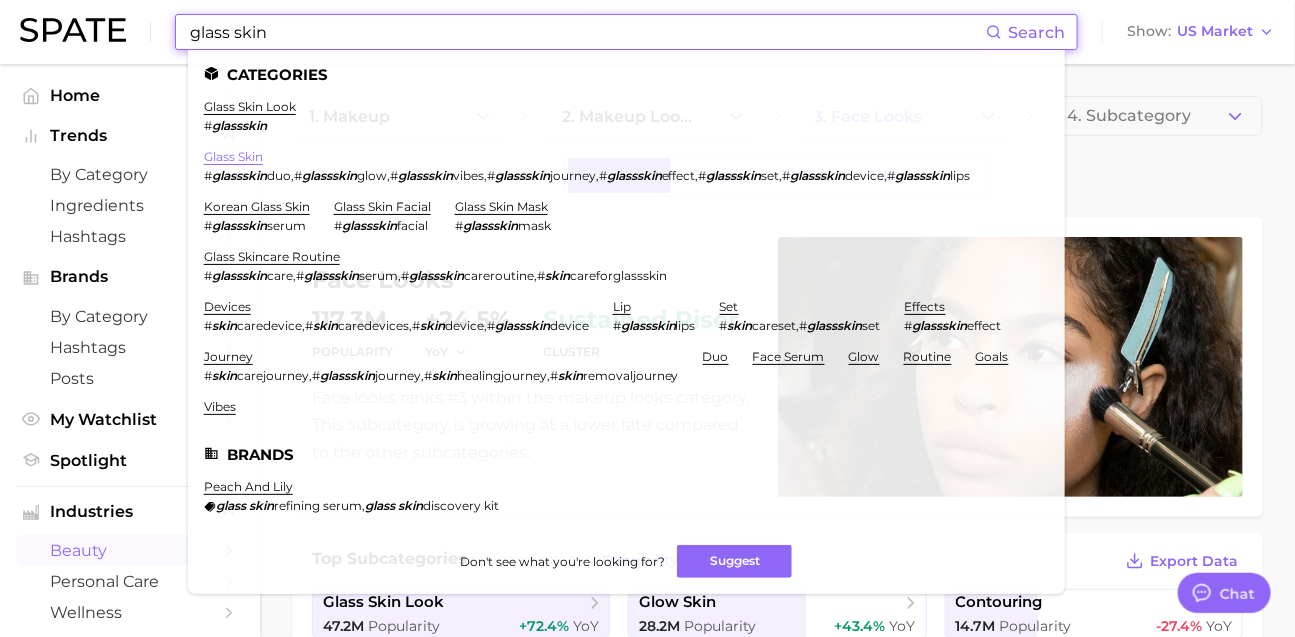 type on "glass skin" 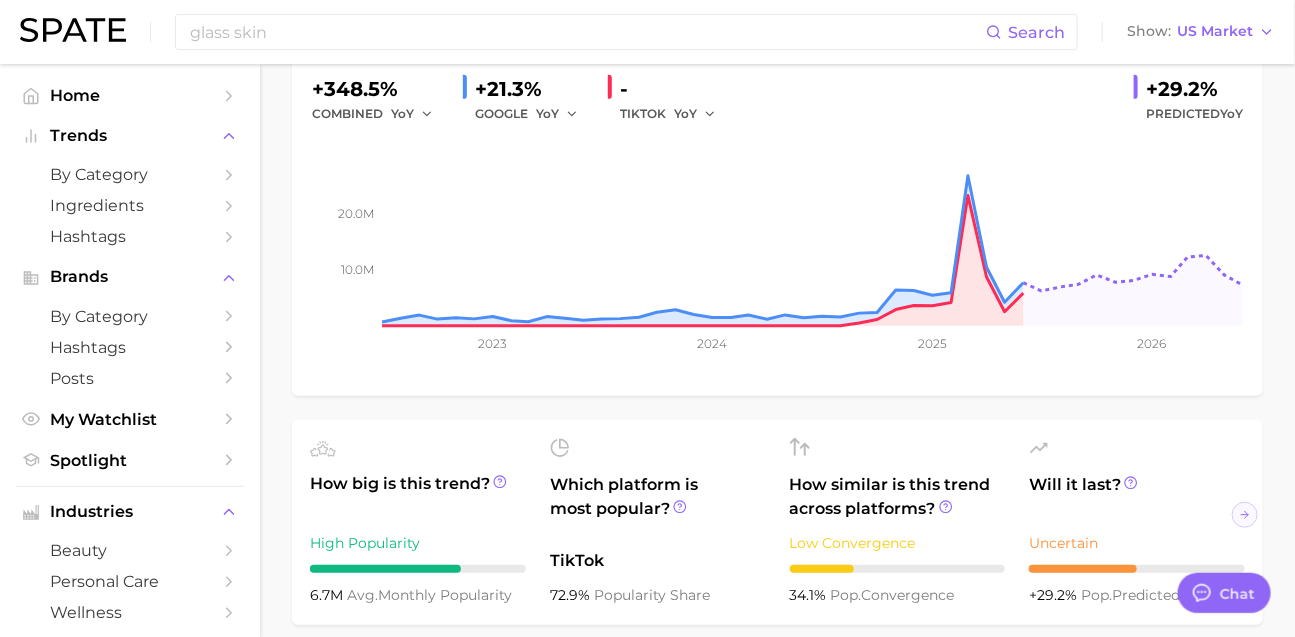 scroll, scrollTop: 0, scrollLeft: 0, axis: both 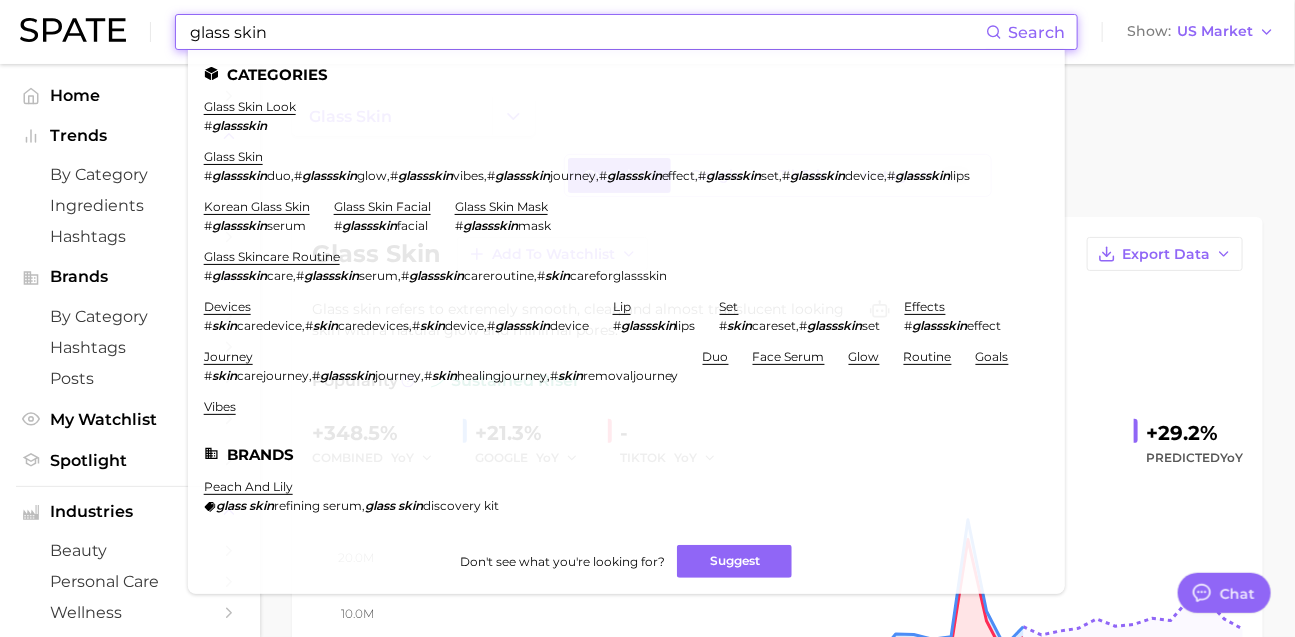click on "glass skin" at bounding box center [587, 32] 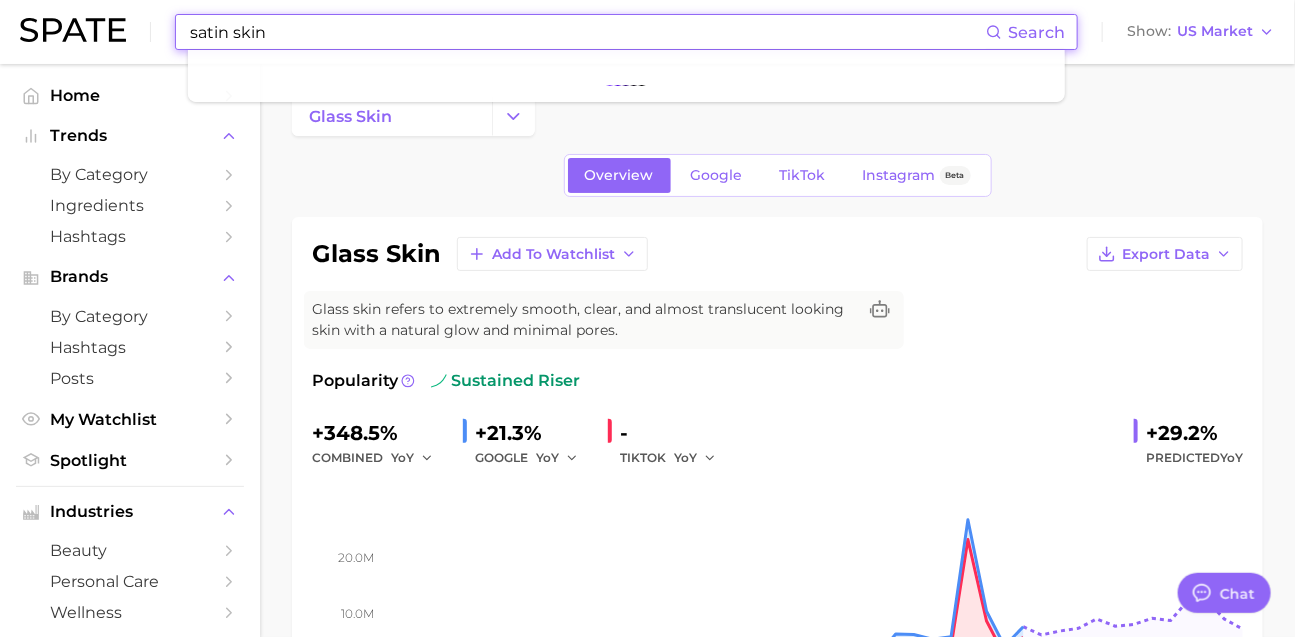 type on "satin skin" 